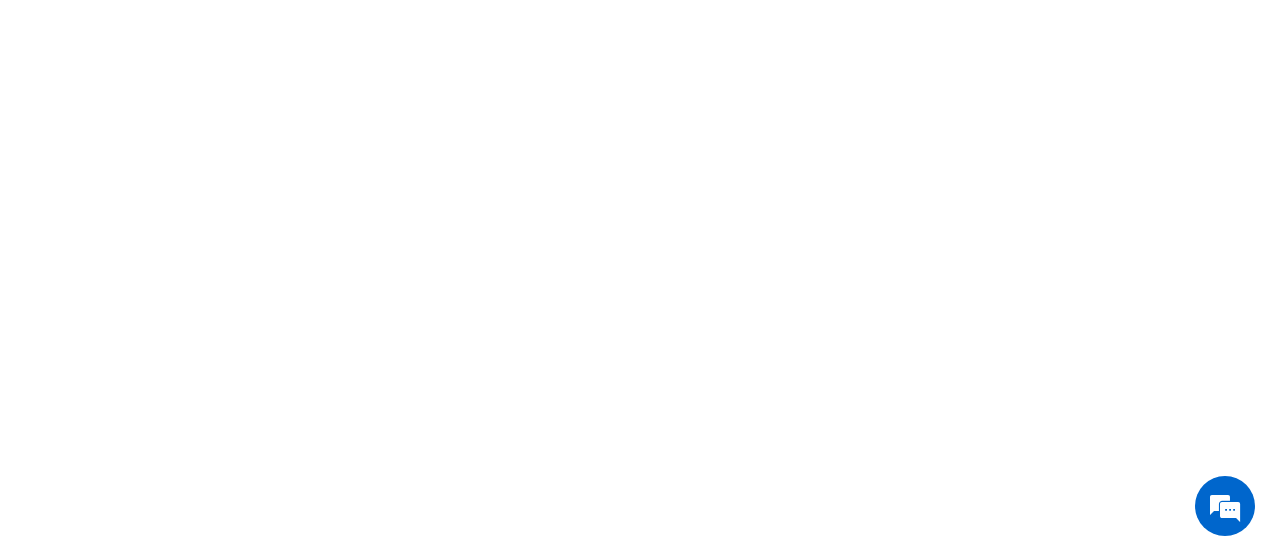 scroll, scrollTop: 0, scrollLeft: 0, axis: both 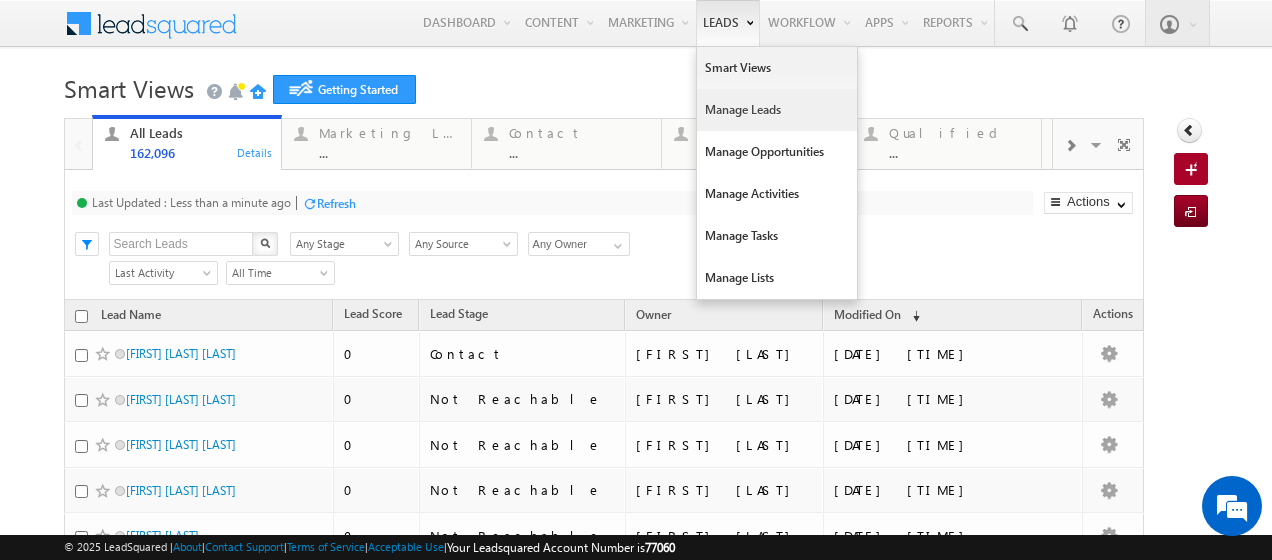 click on "Manage Leads" at bounding box center [777, 110] 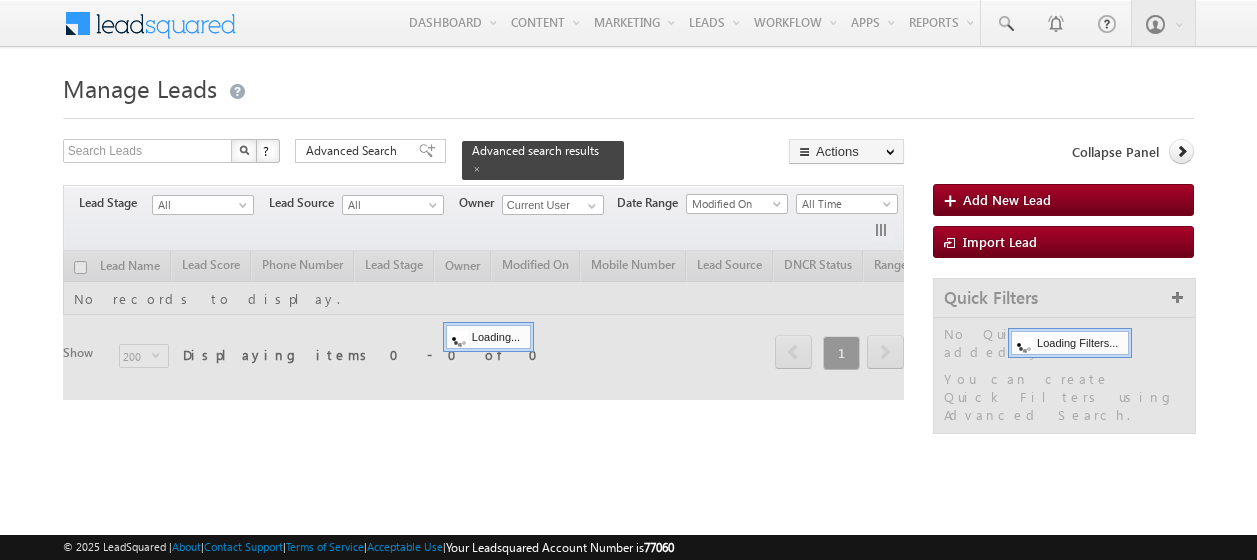 scroll, scrollTop: 0, scrollLeft: 0, axis: both 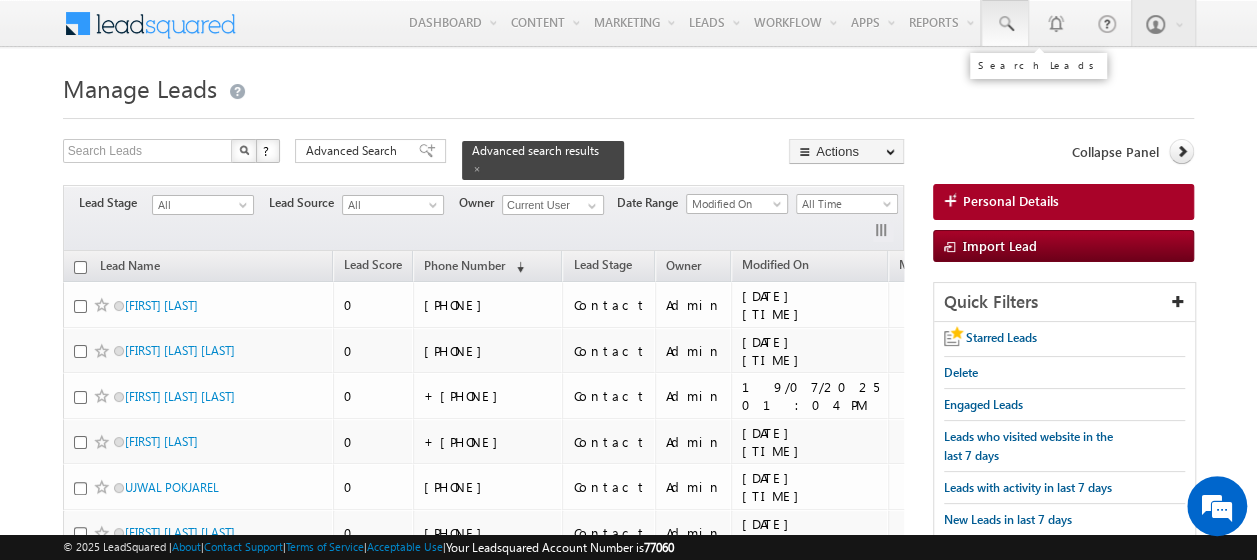 click at bounding box center (1005, 24) 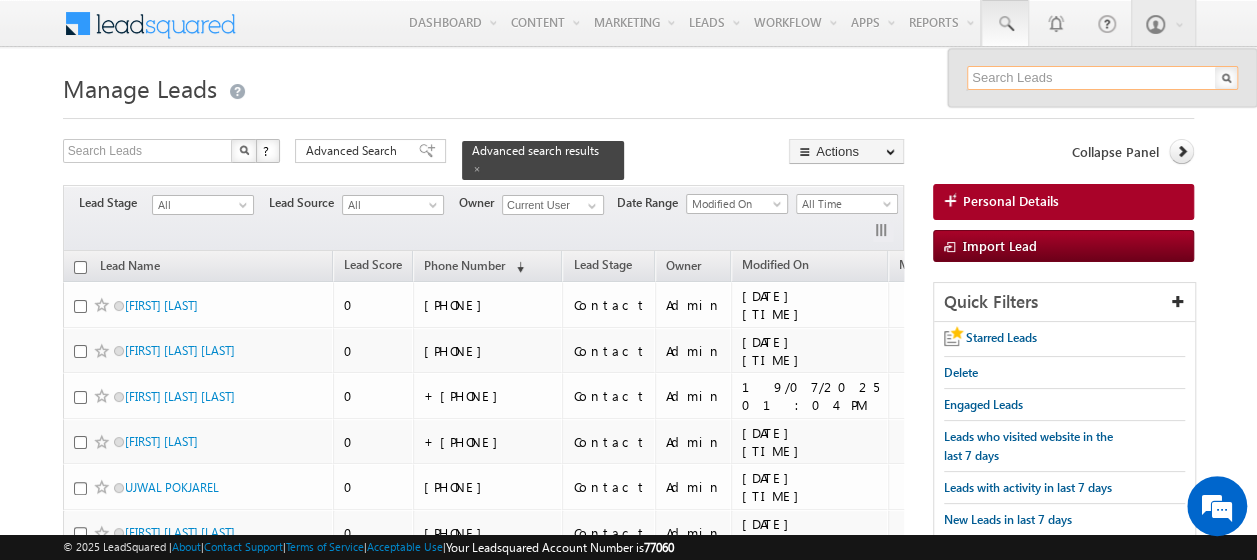 click at bounding box center [1102, 78] 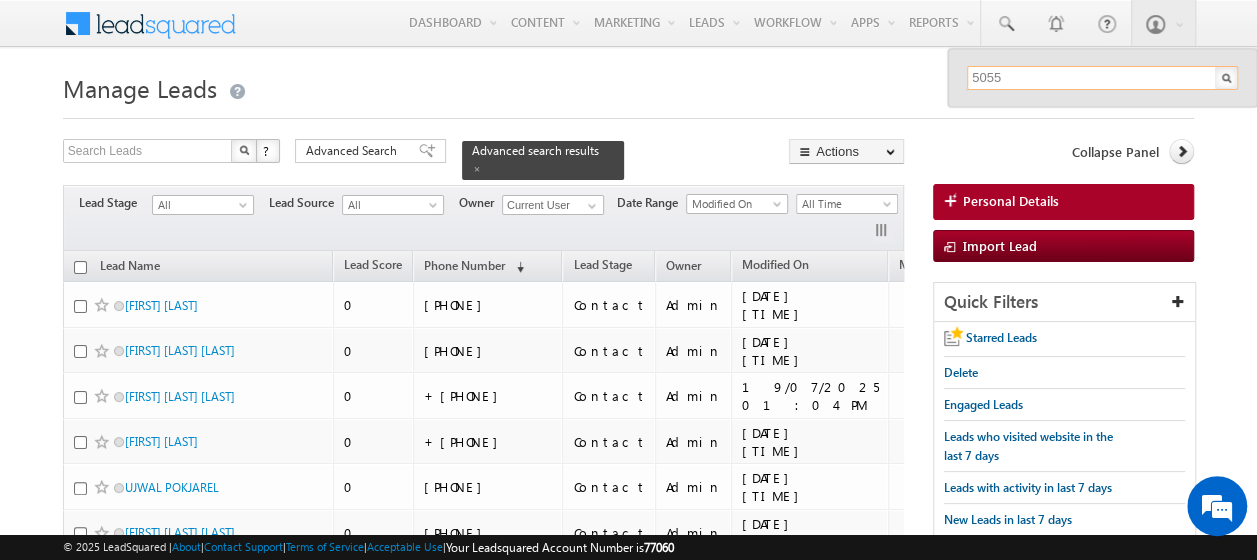 scroll, scrollTop: 0, scrollLeft: 0, axis: both 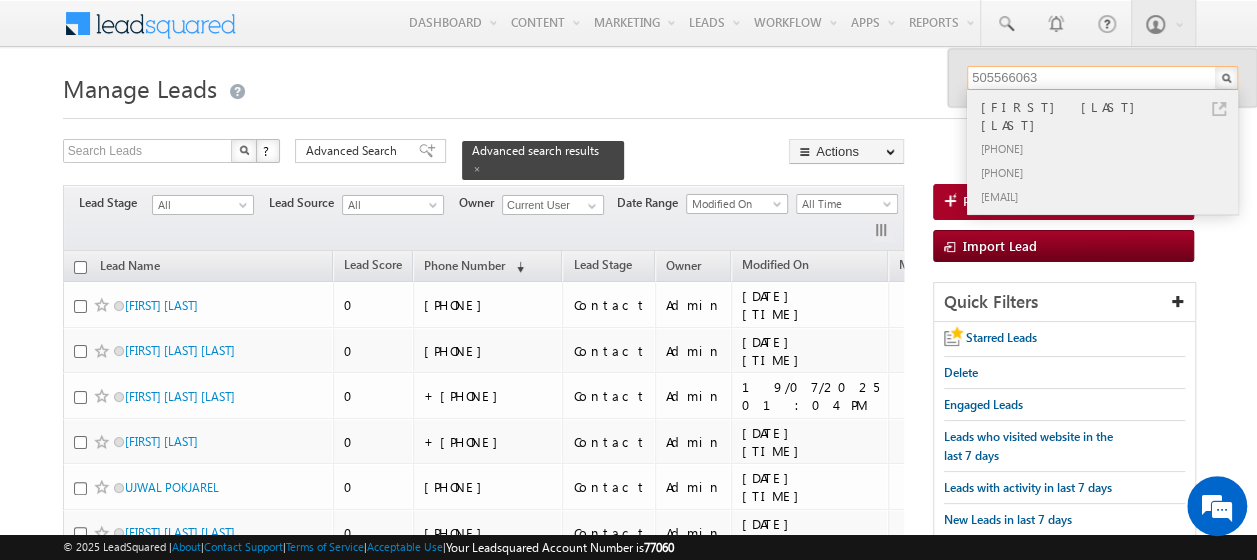 type on "505566063" 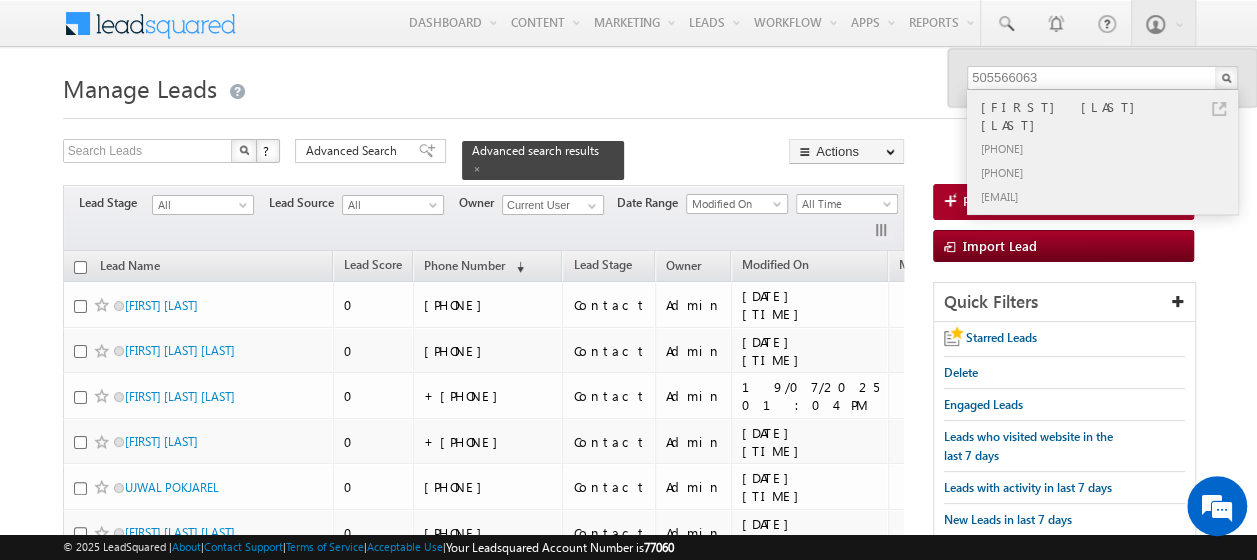 click on "Susruth Thandayan Kandiyiel" at bounding box center [1111, 116] 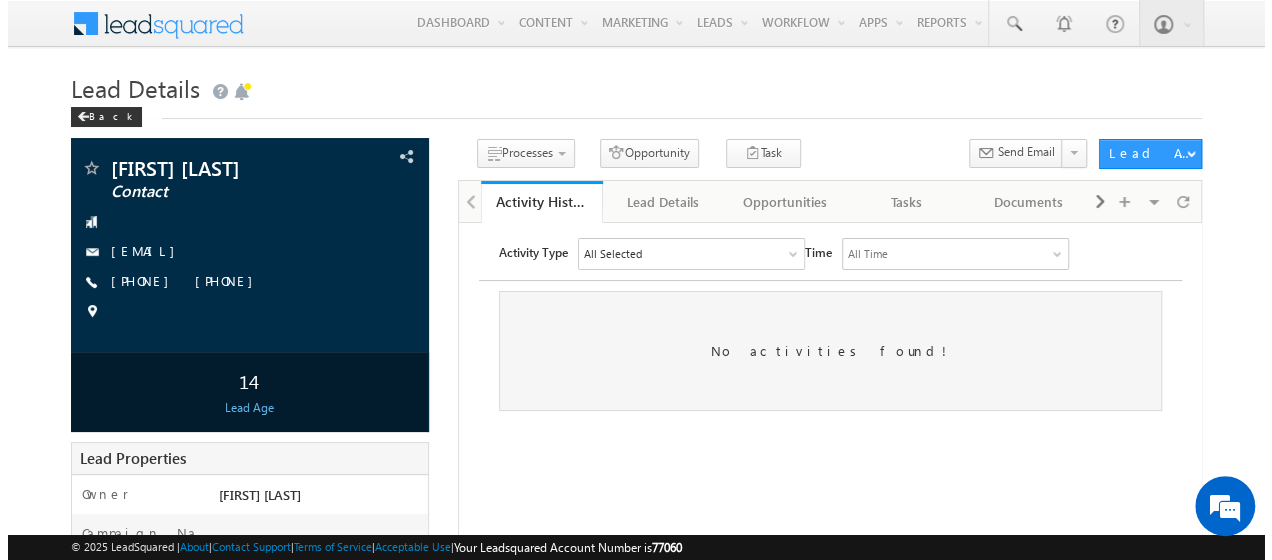 scroll, scrollTop: 0, scrollLeft: 0, axis: both 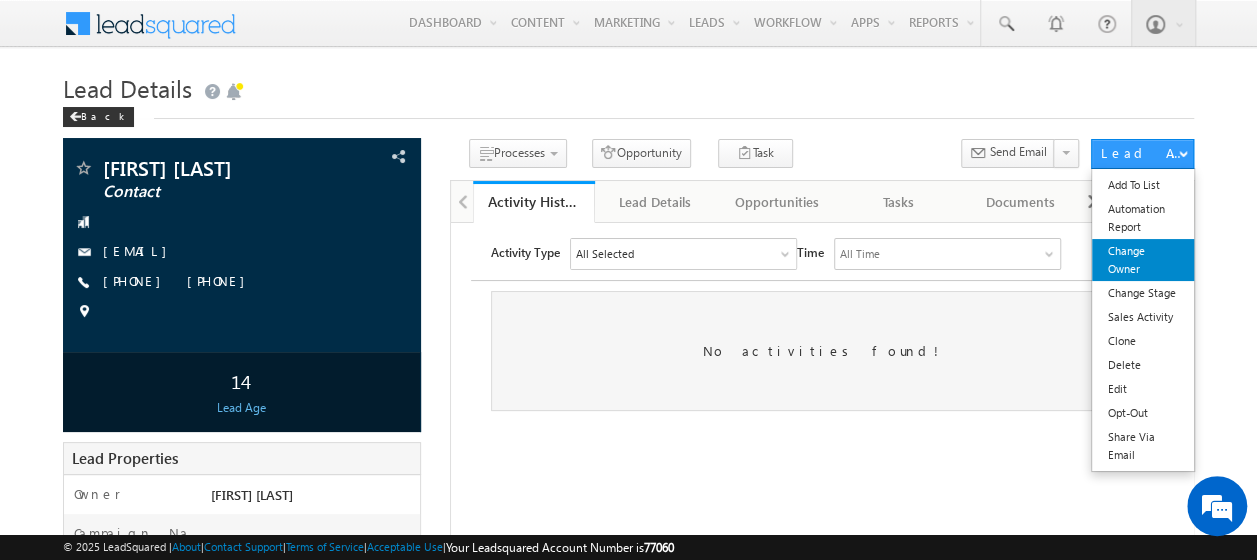 click on "Change Owner" at bounding box center (1143, 260) 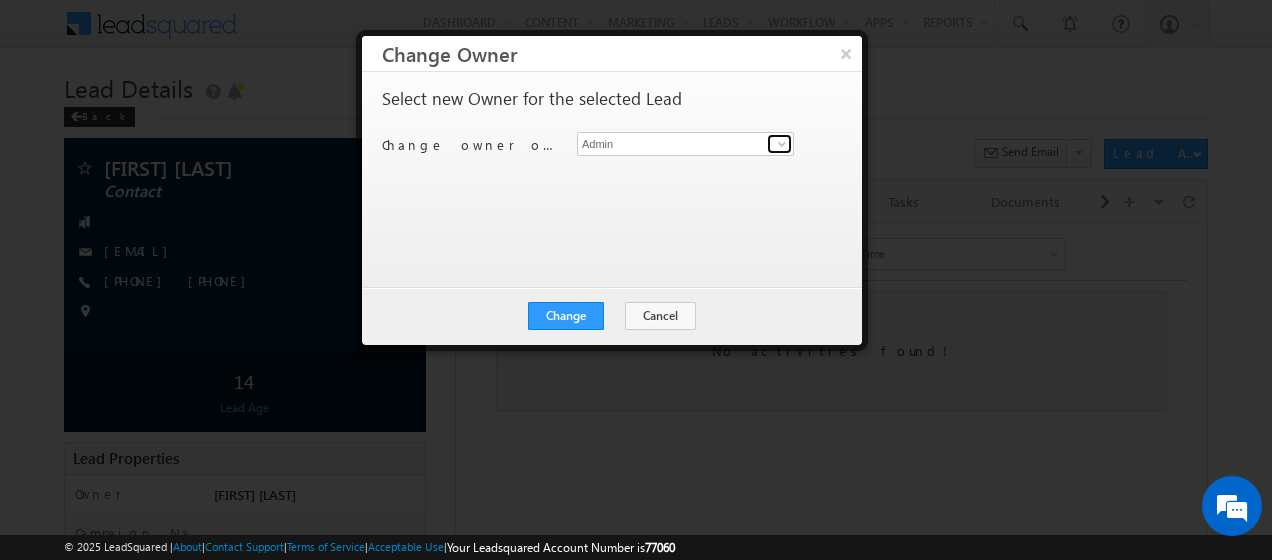 click at bounding box center (782, 144) 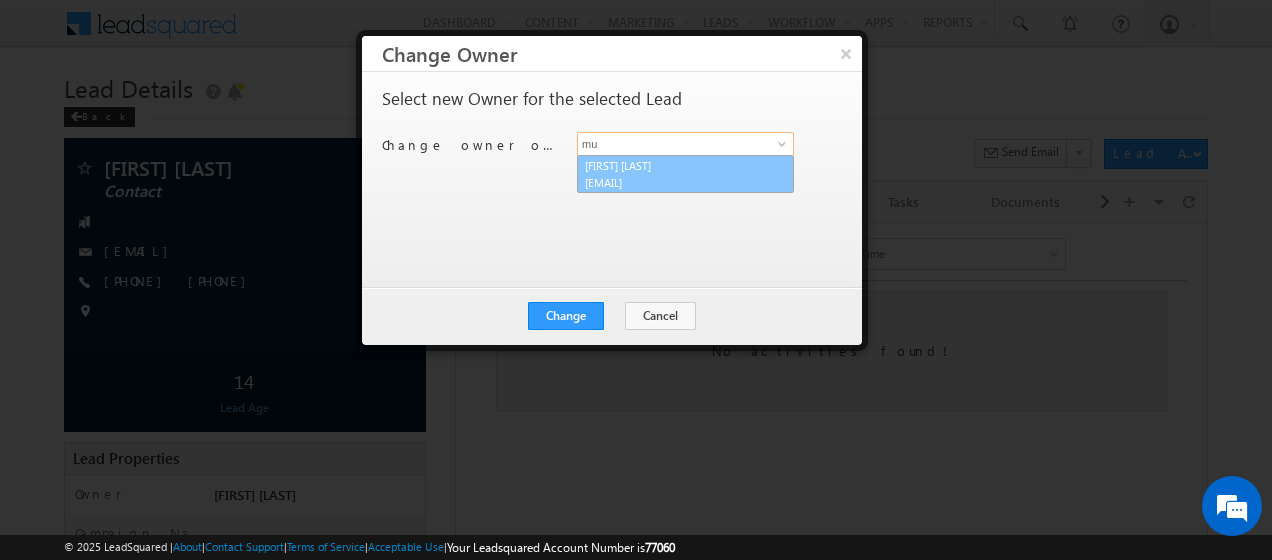 click on "murari.sharma@indglobal.ae" at bounding box center [675, 182] 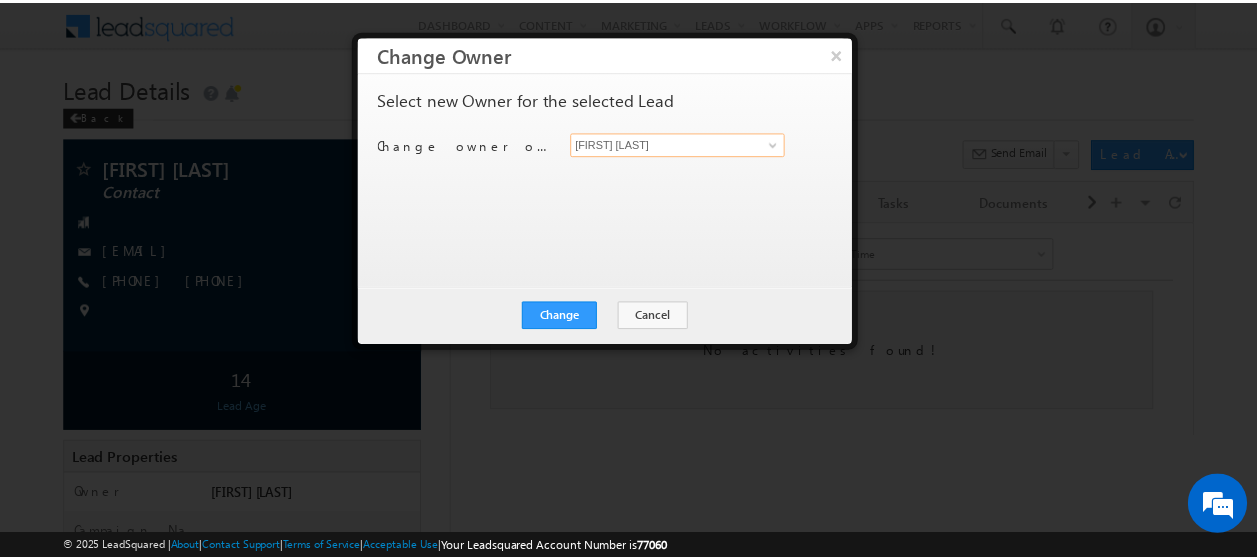 scroll, scrollTop: 0, scrollLeft: 0, axis: both 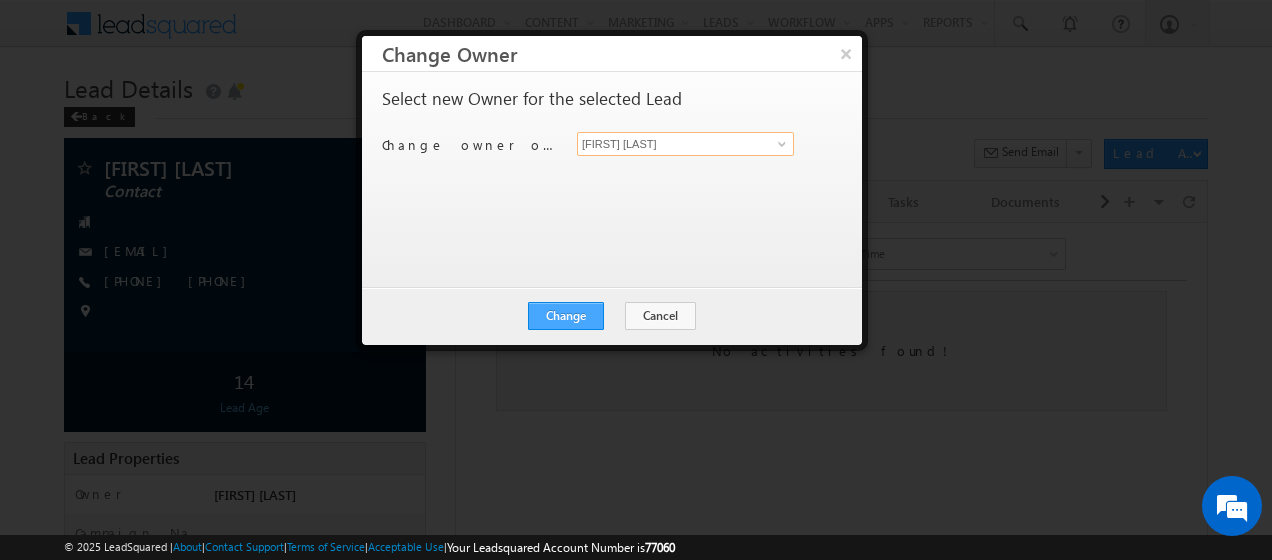 type on "Murari Sharma" 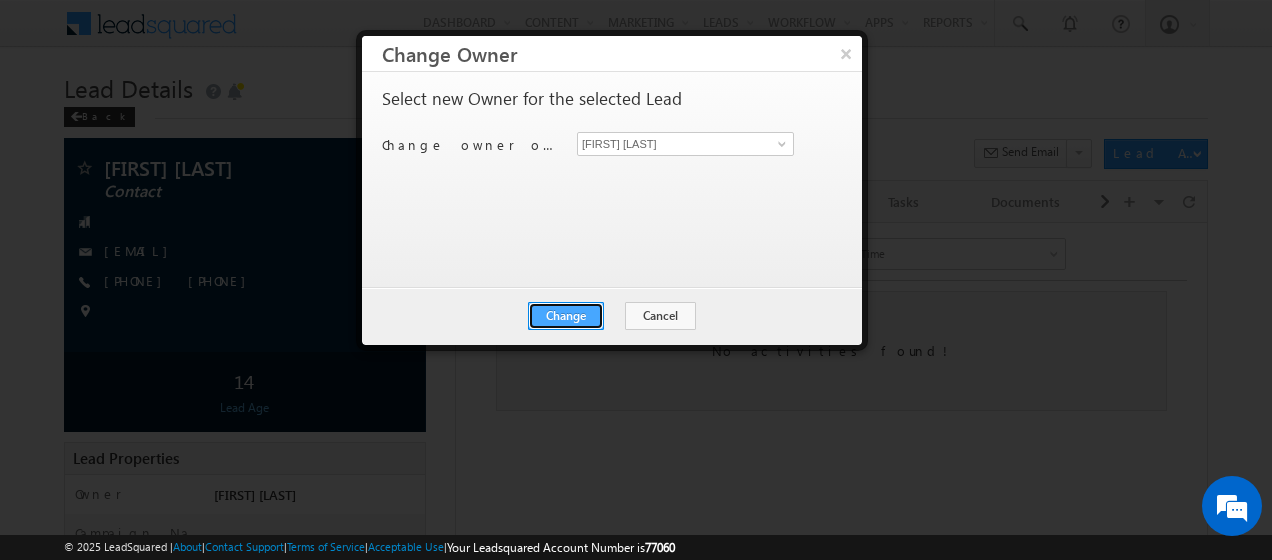 click on "Change" at bounding box center [566, 316] 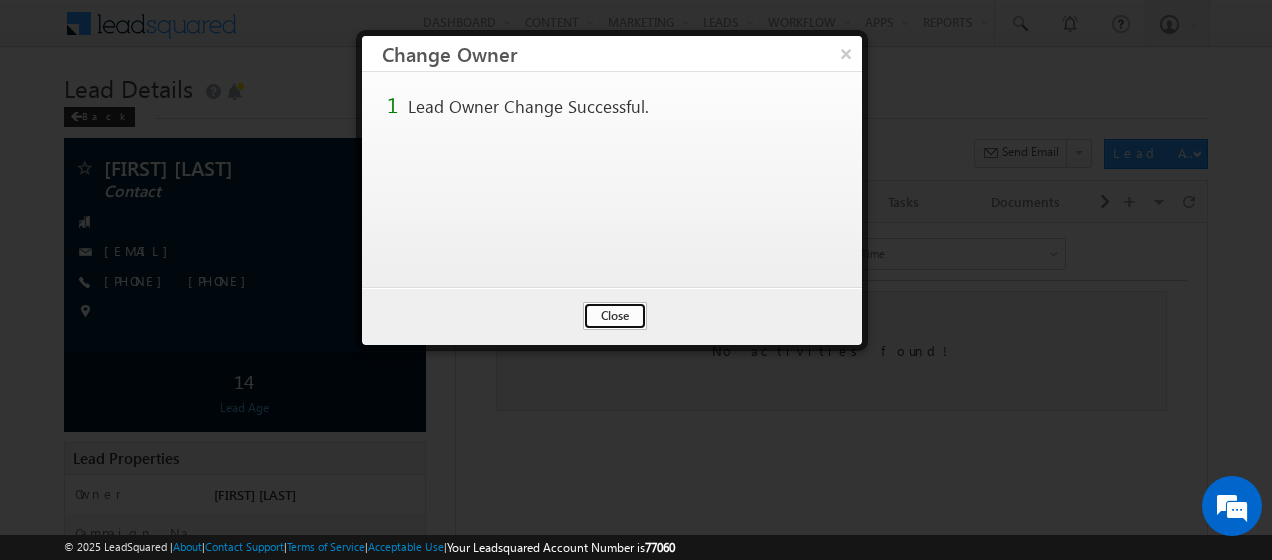 click on "Close" at bounding box center (615, 316) 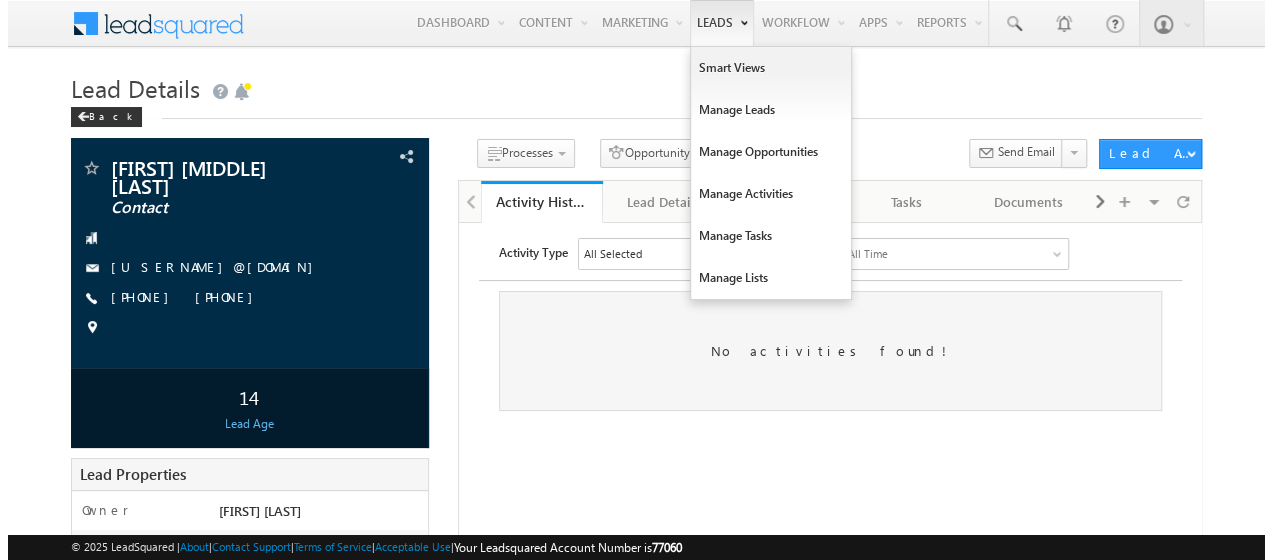 scroll, scrollTop: 0, scrollLeft: 0, axis: both 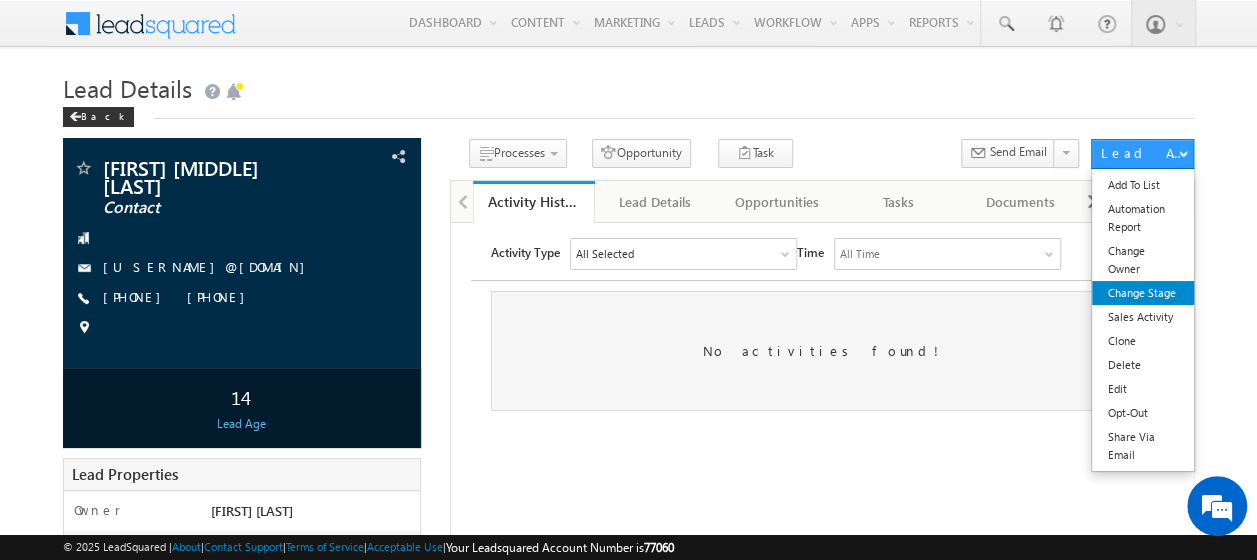 click on "Change Stage" at bounding box center (1143, 293) 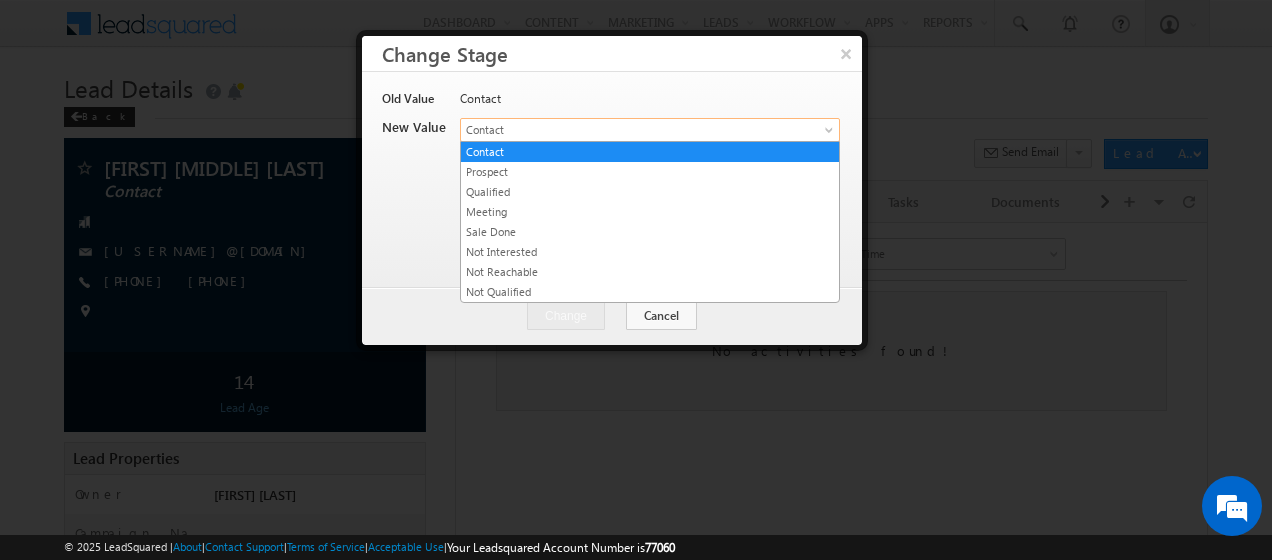 click at bounding box center [831, 134] 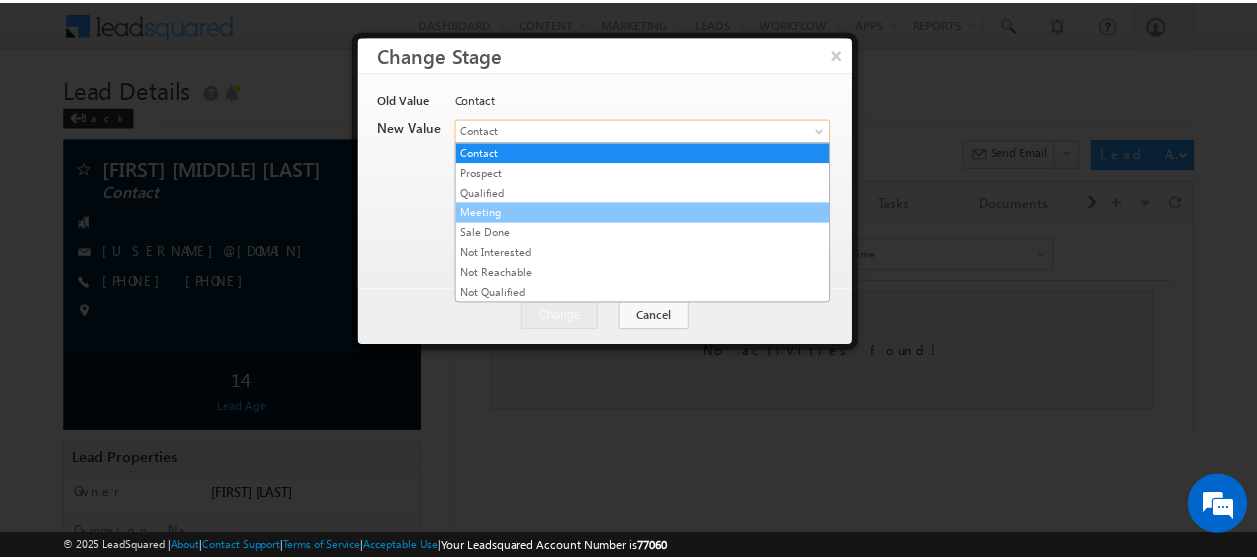 scroll, scrollTop: 0, scrollLeft: 0, axis: both 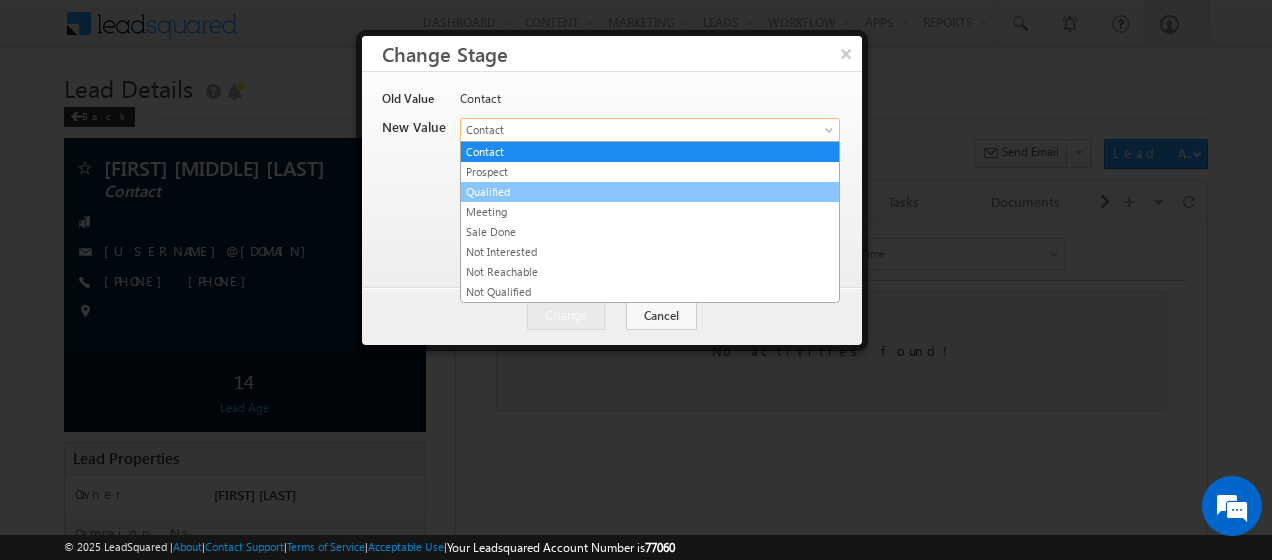 click on "Qualified" at bounding box center [650, 192] 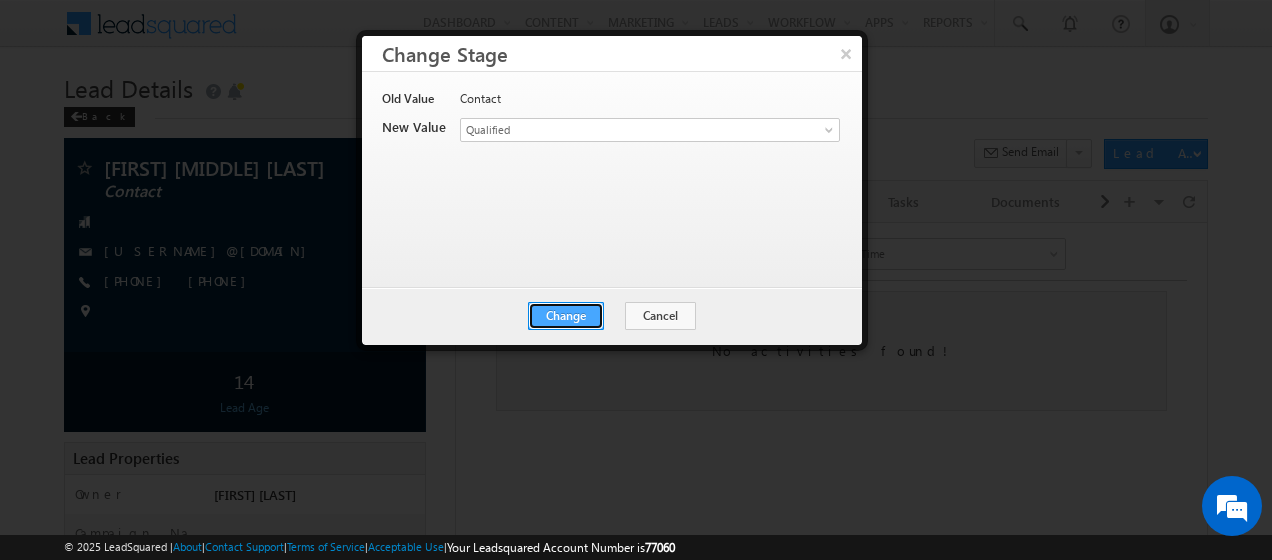 click on "Change" at bounding box center [566, 316] 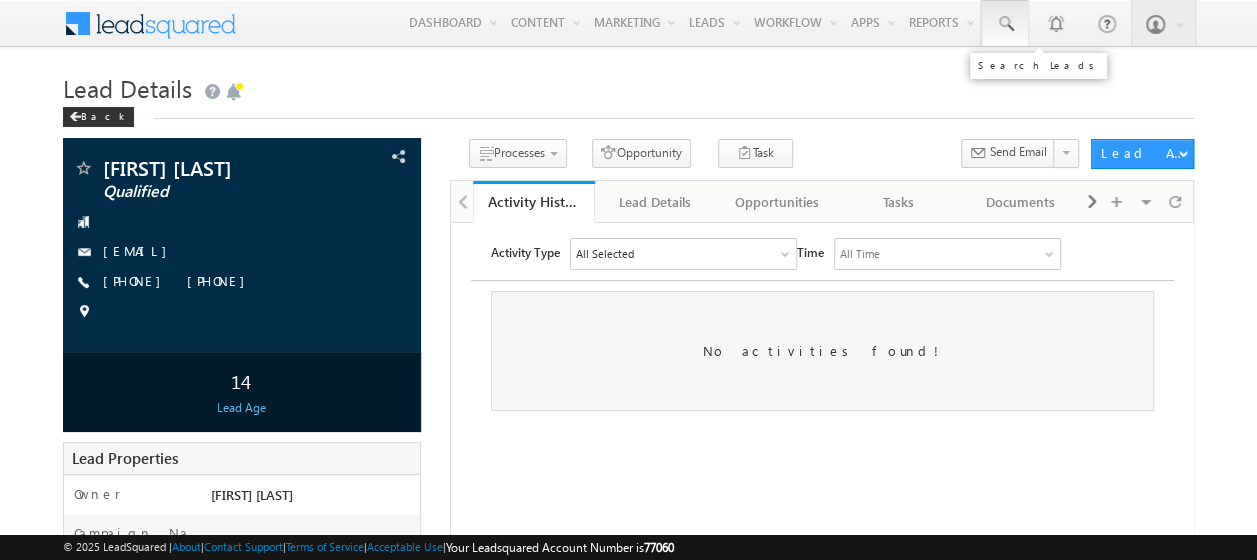 scroll, scrollTop: 0, scrollLeft: 0, axis: both 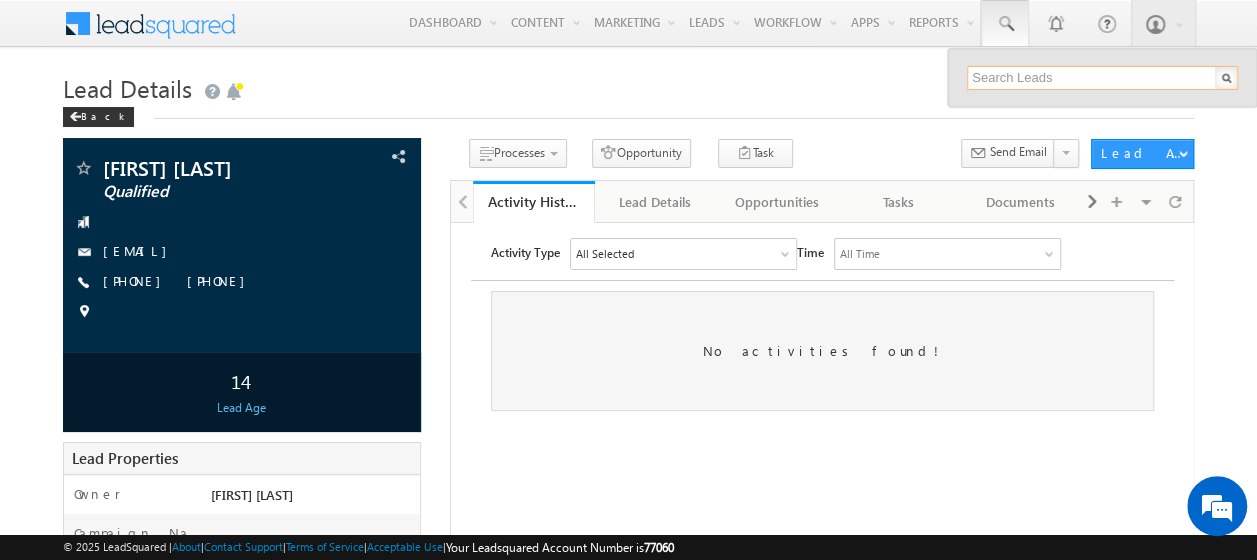 click at bounding box center (1102, 78) 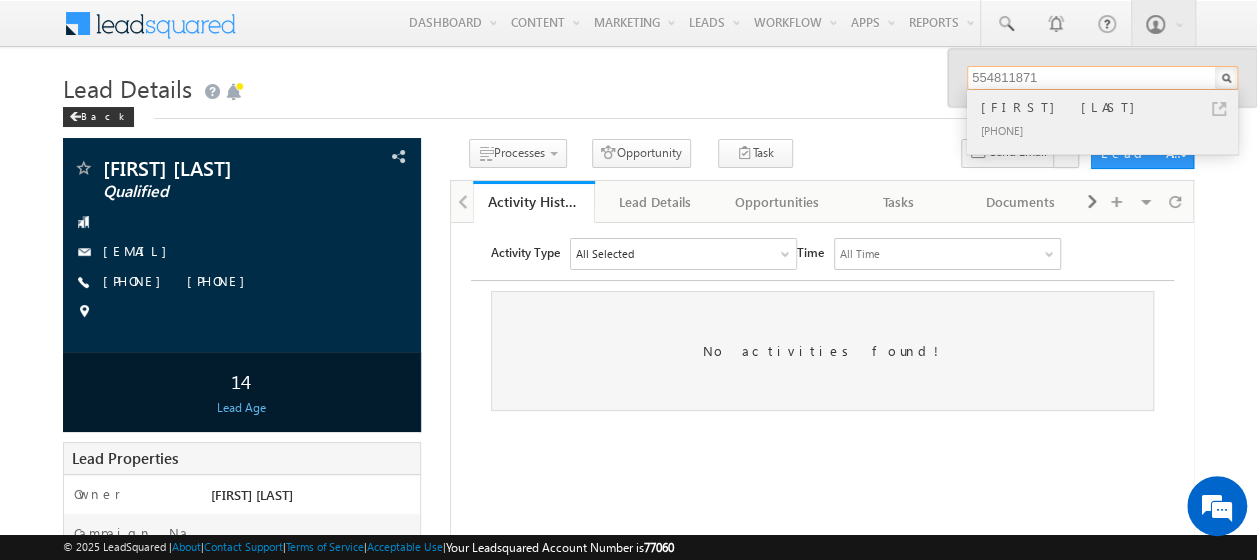scroll, scrollTop: 0, scrollLeft: 0, axis: both 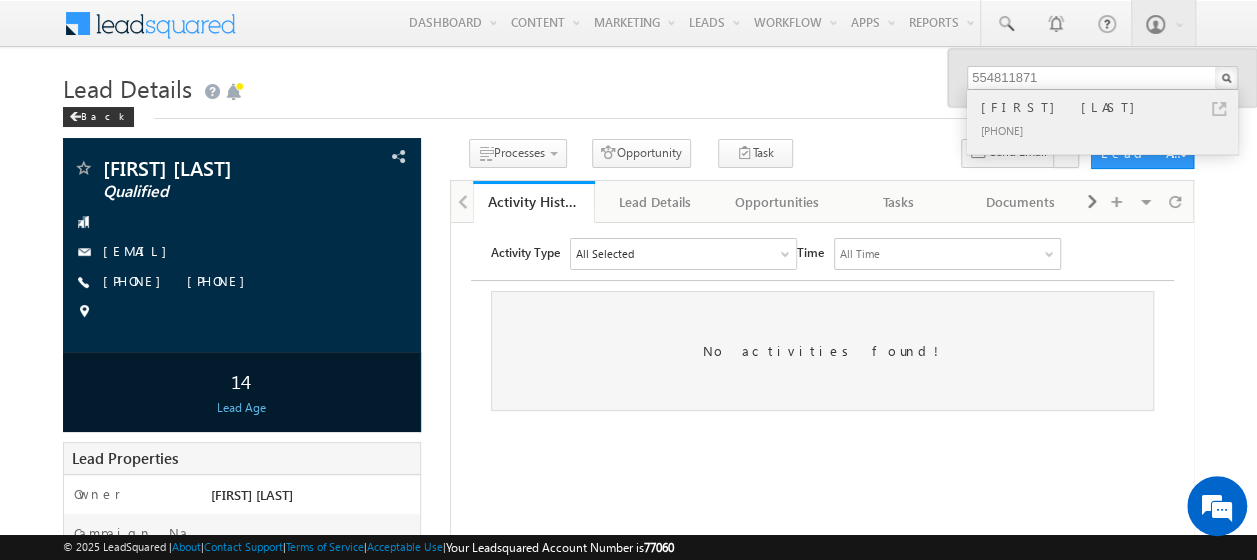 click on "ZORIANA GONSKA" at bounding box center [1111, 107] 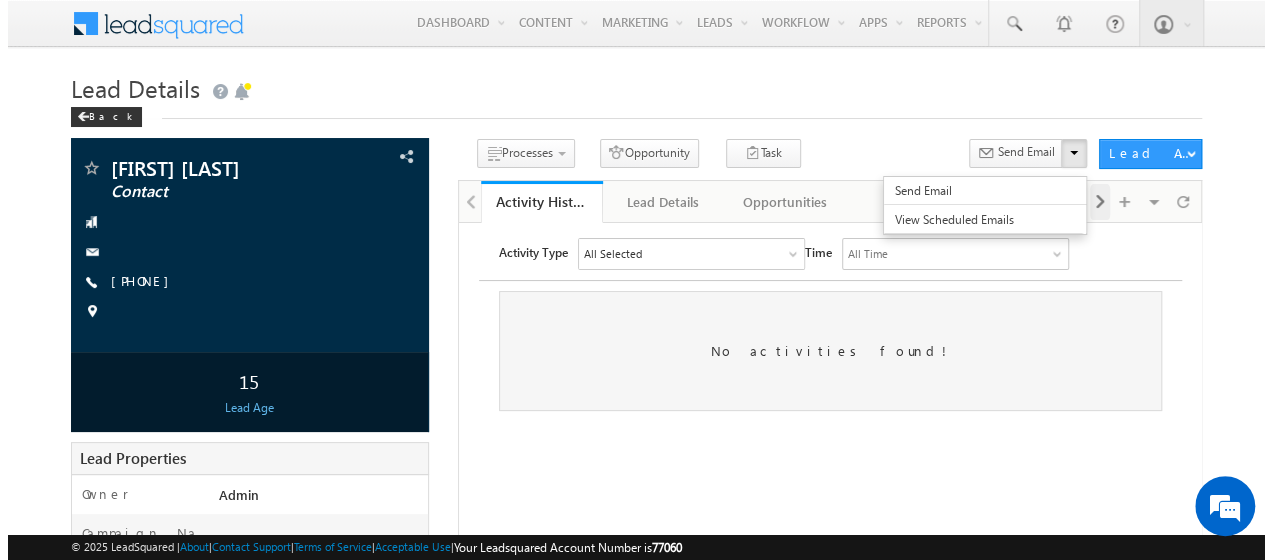 scroll, scrollTop: 0, scrollLeft: 0, axis: both 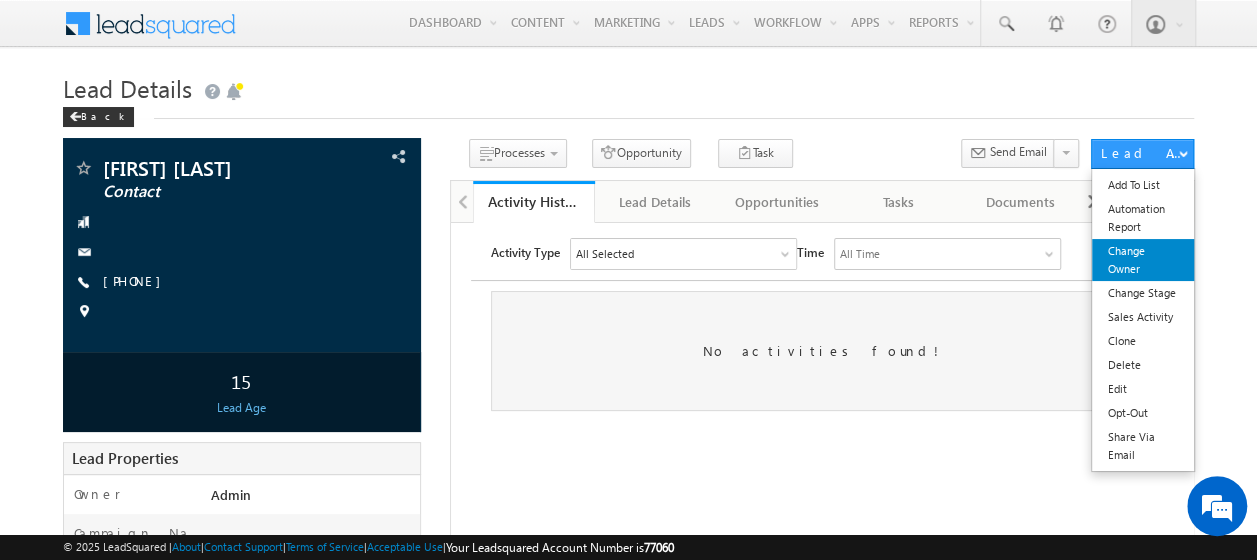 click on "Change Owner" at bounding box center [1143, 260] 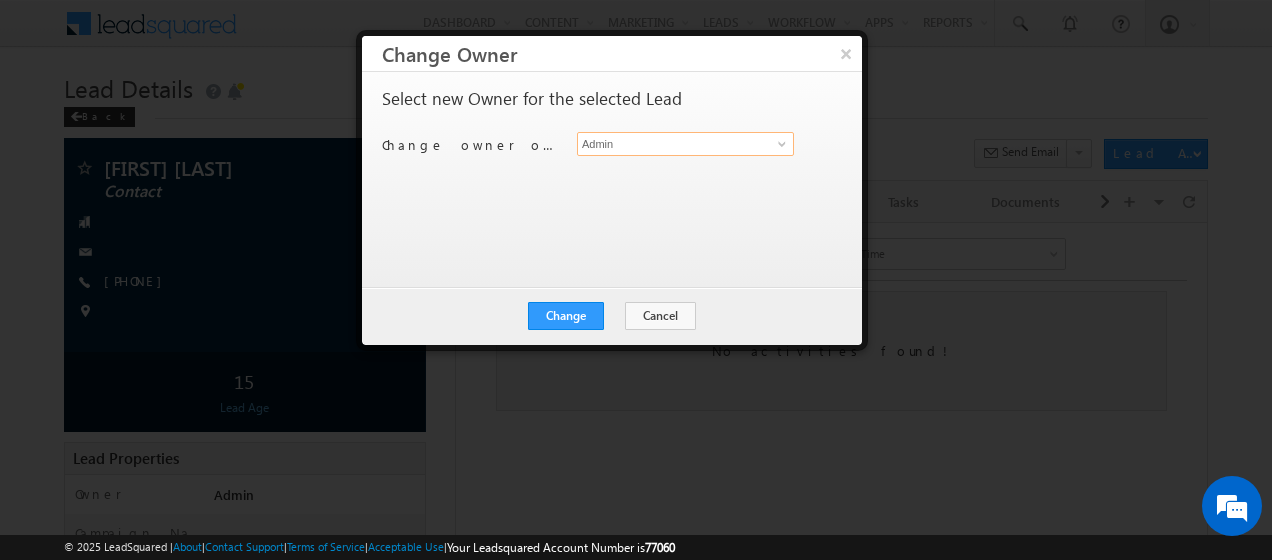click on "Admin" at bounding box center (685, 144) 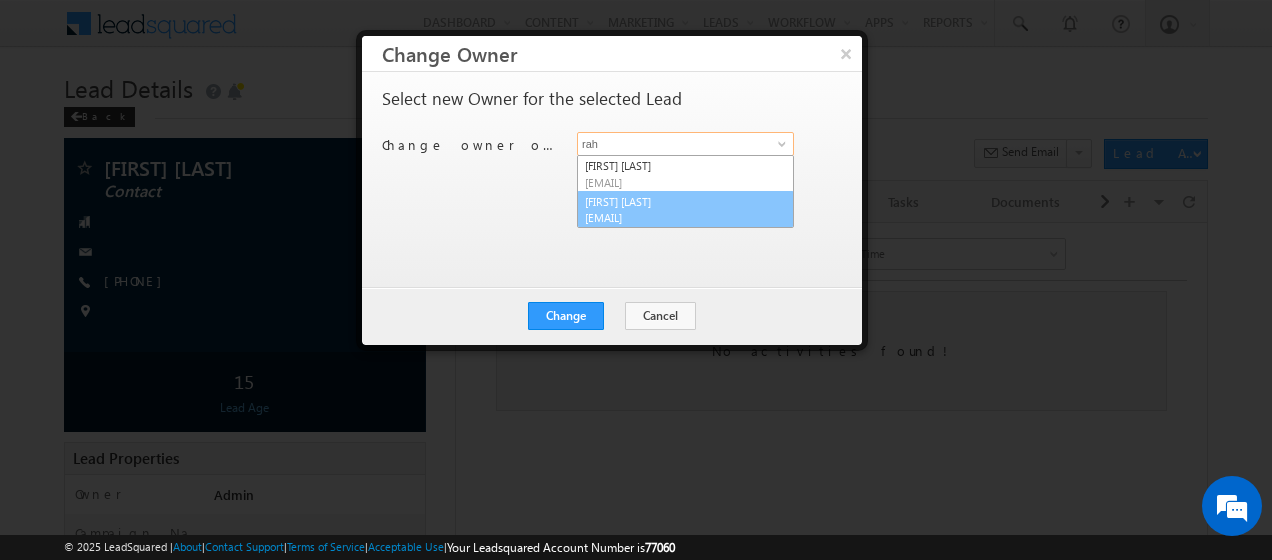 click on "rahul.rajpurohit@indglobal.ae" at bounding box center (675, 217) 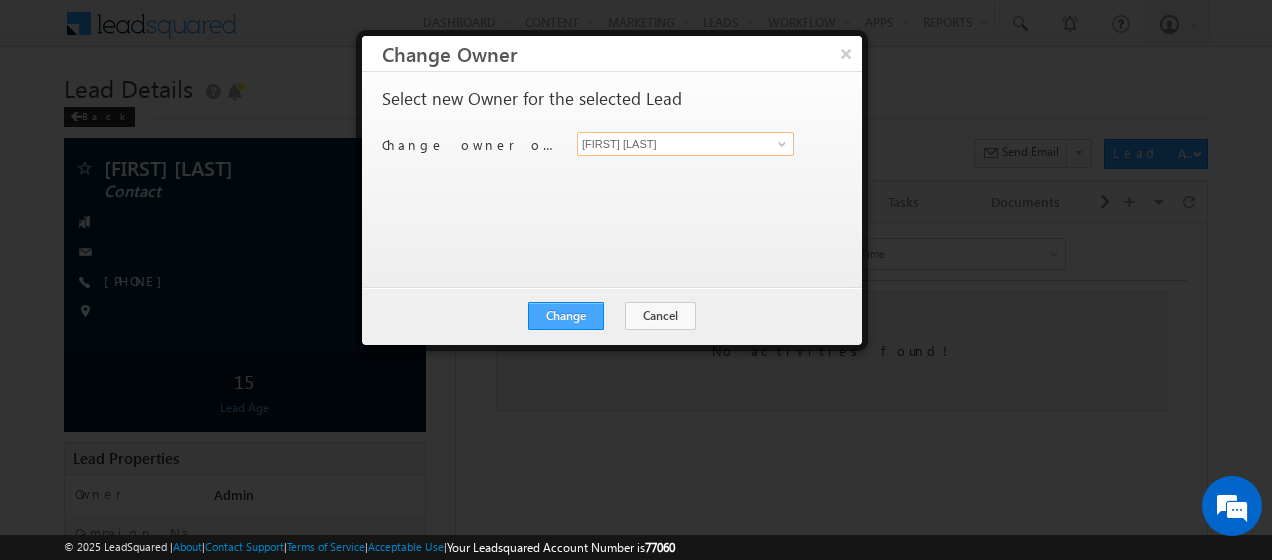 type on "[FIRST] [LAST]" 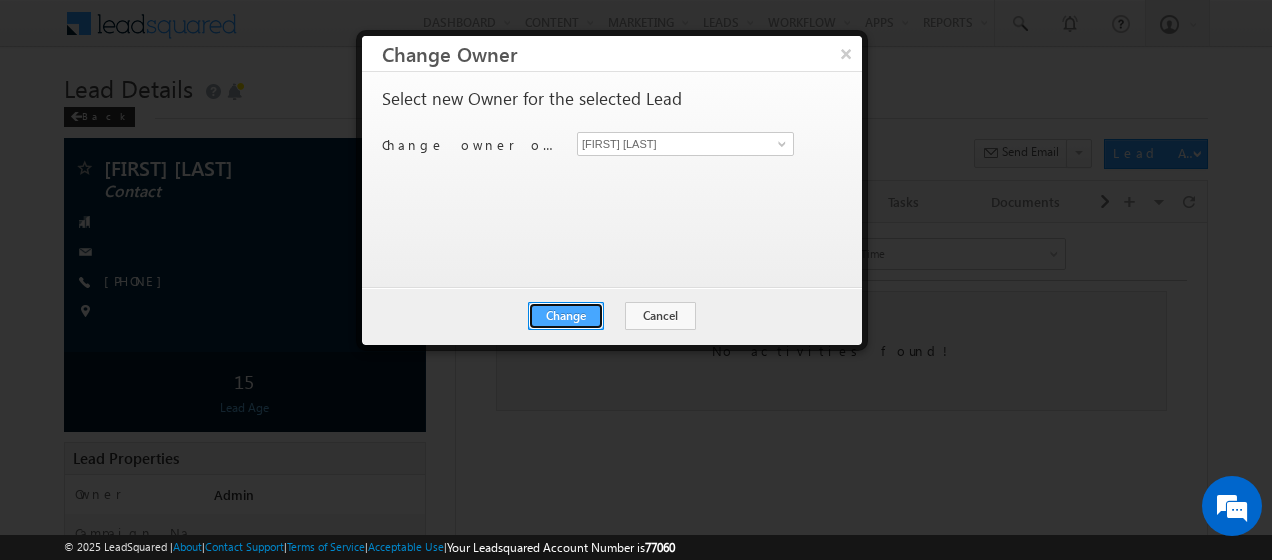 click on "Change" at bounding box center [566, 316] 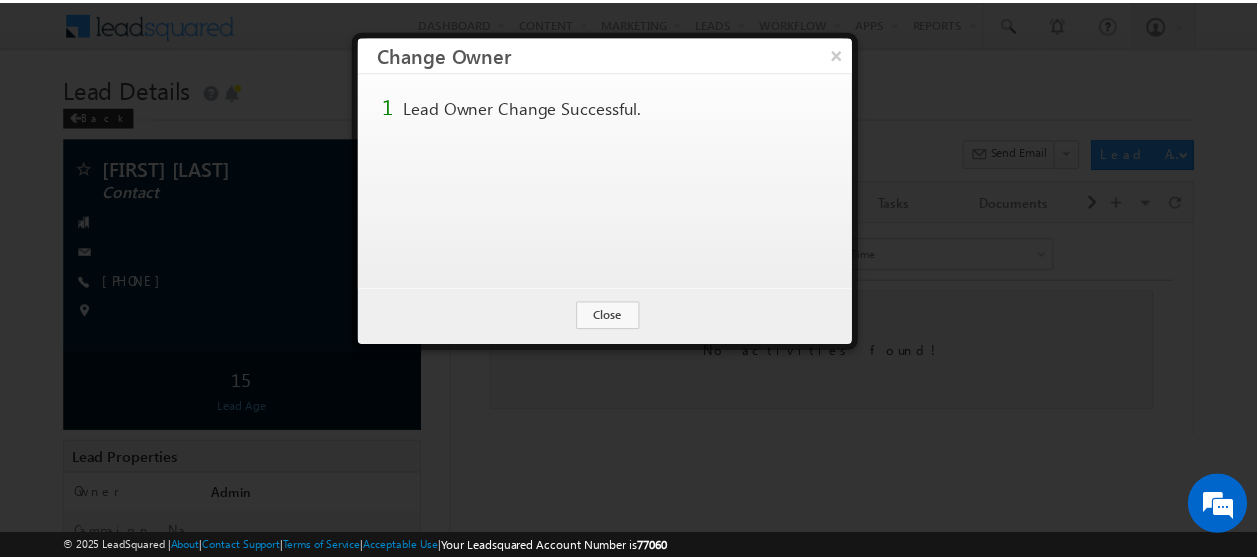 scroll, scrollTop: 0, scrollLeft: 0, axis: both 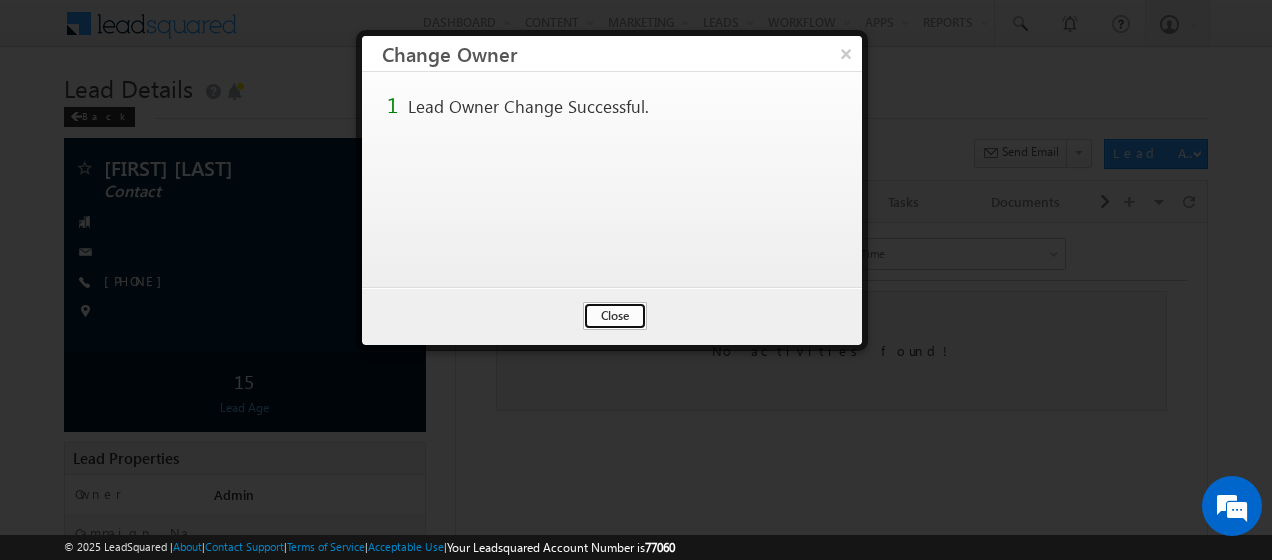 click on "Close" at bounding box center (615, 316) 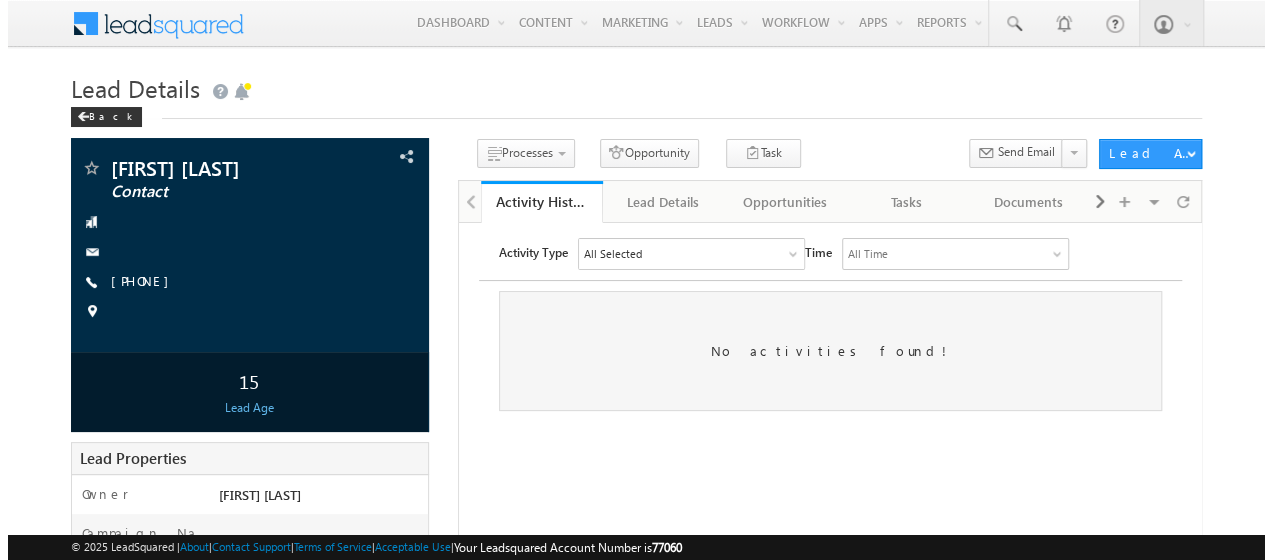 scroll, scrollTop: 0, scrollLeft: 0, axis: both 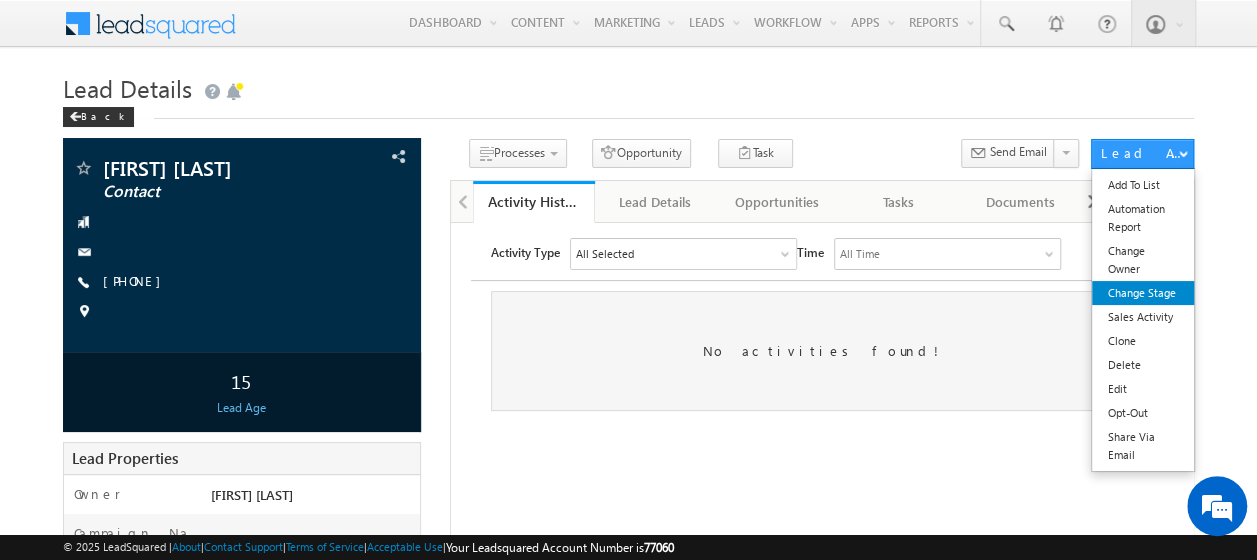click on "Change Stage" at bounding box center [1143, 293] 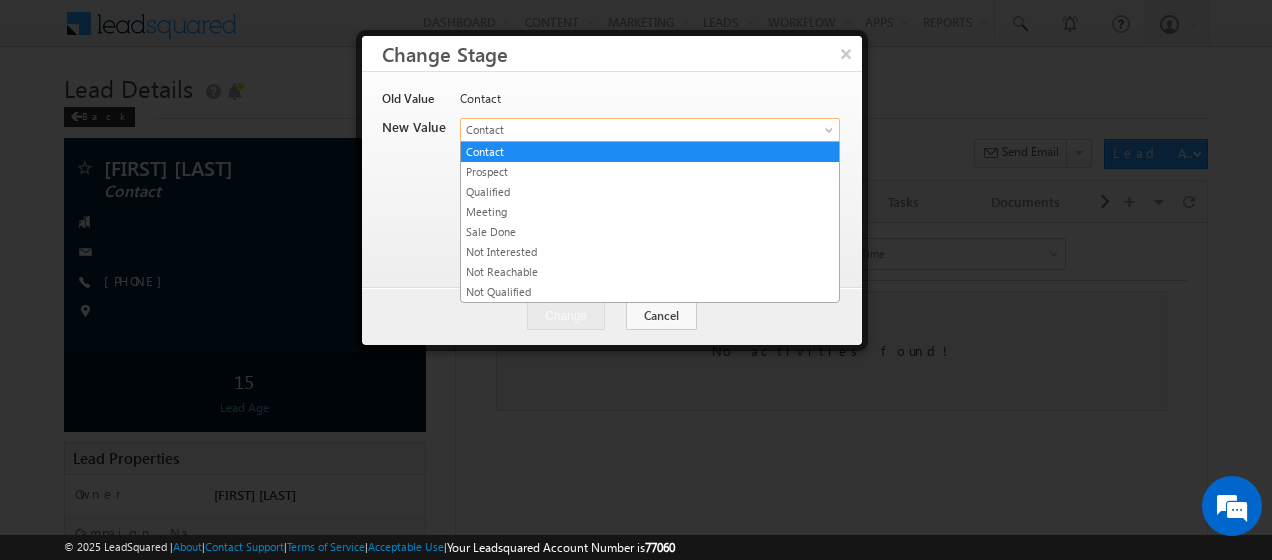 click at bounding box center (831, 134) 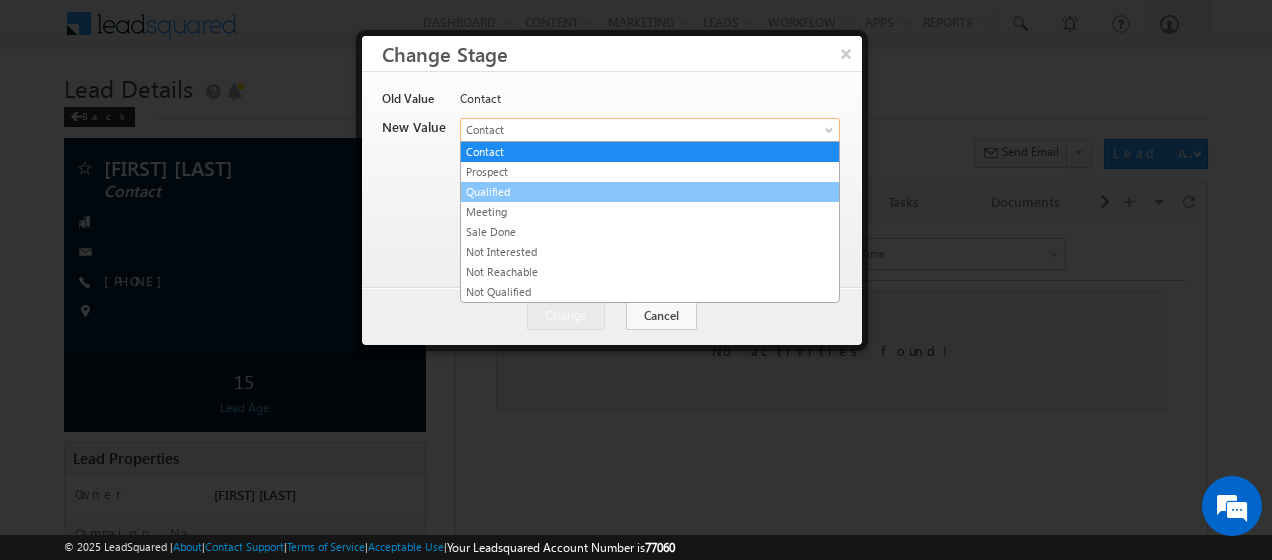 click on "Qualified" at bounding box center (650, 192) 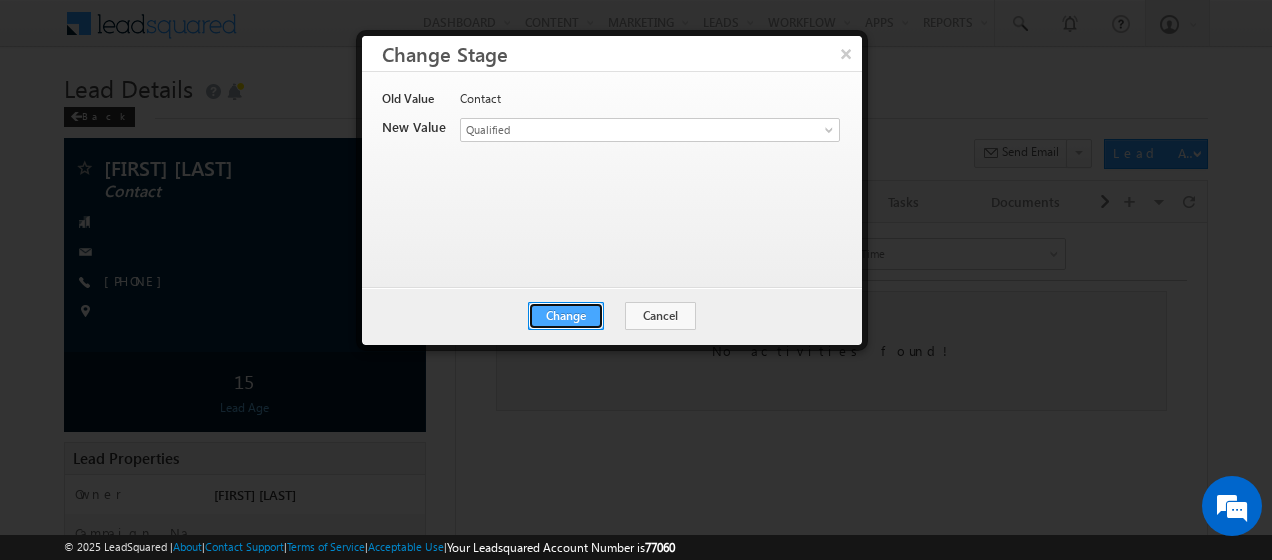 click on "Change" at bounding box center [566, 316] 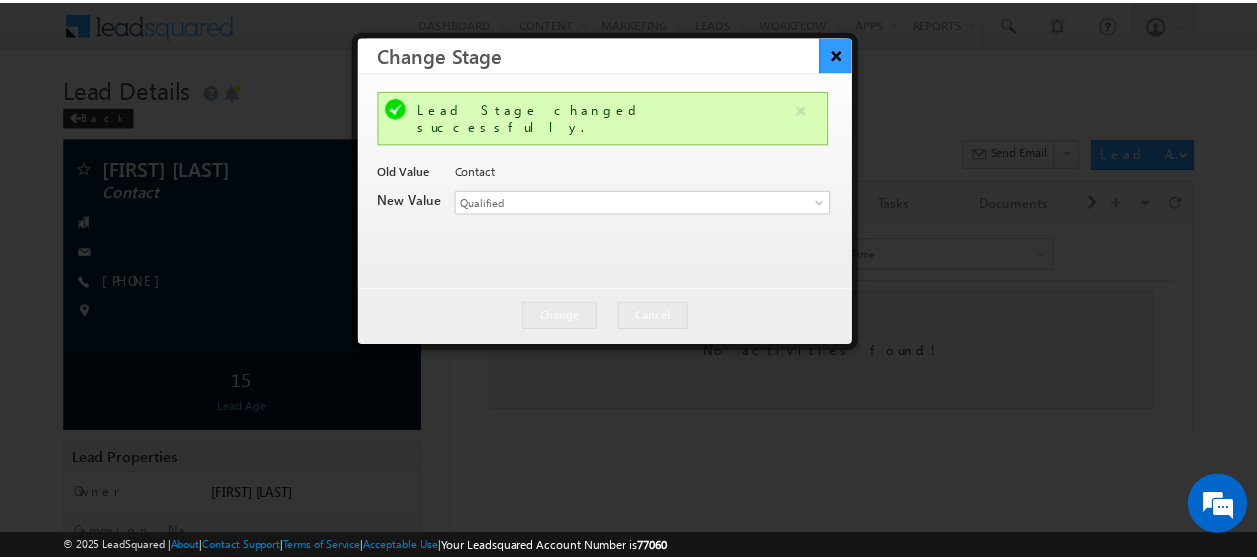 scroll, scrollTop: 0, scrollLeft: 0, axis: both 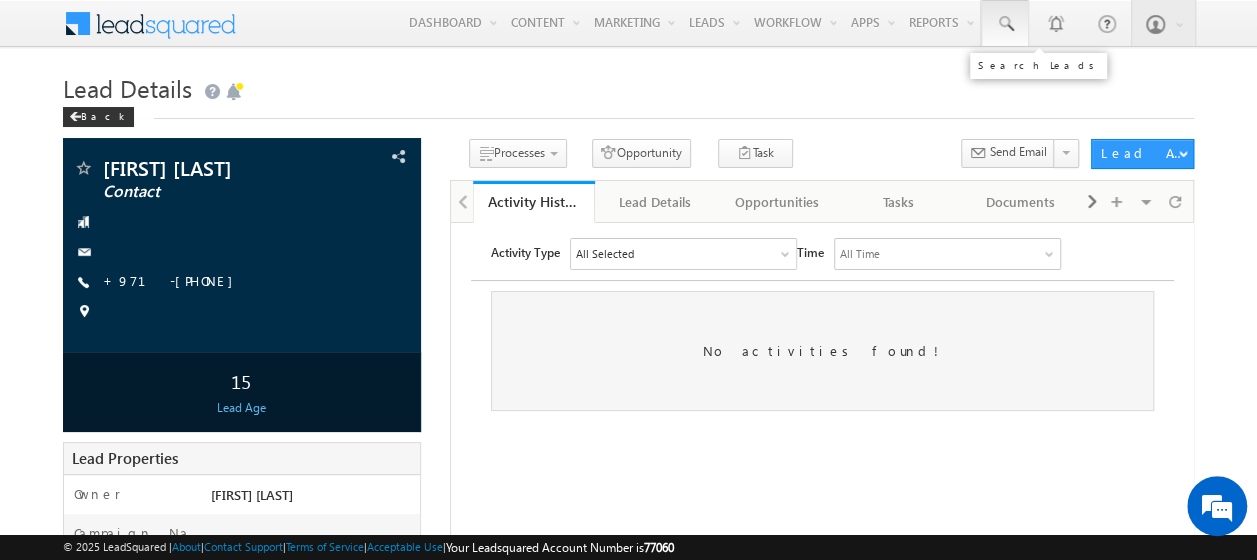 click at bounding box center (1005, 24) 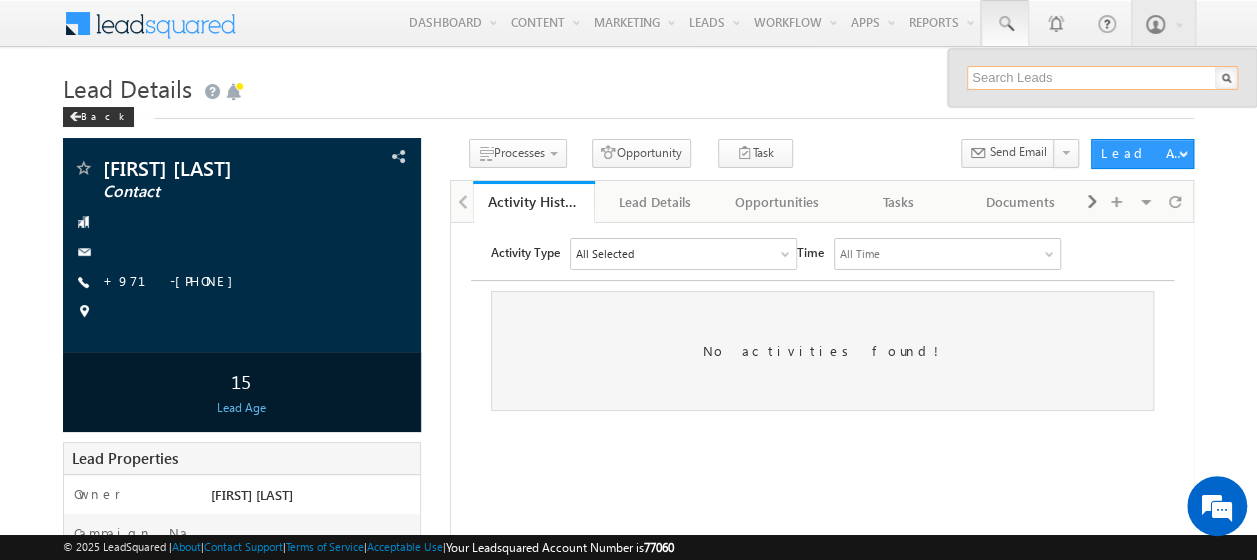 click at bounding box center (1102, 78) 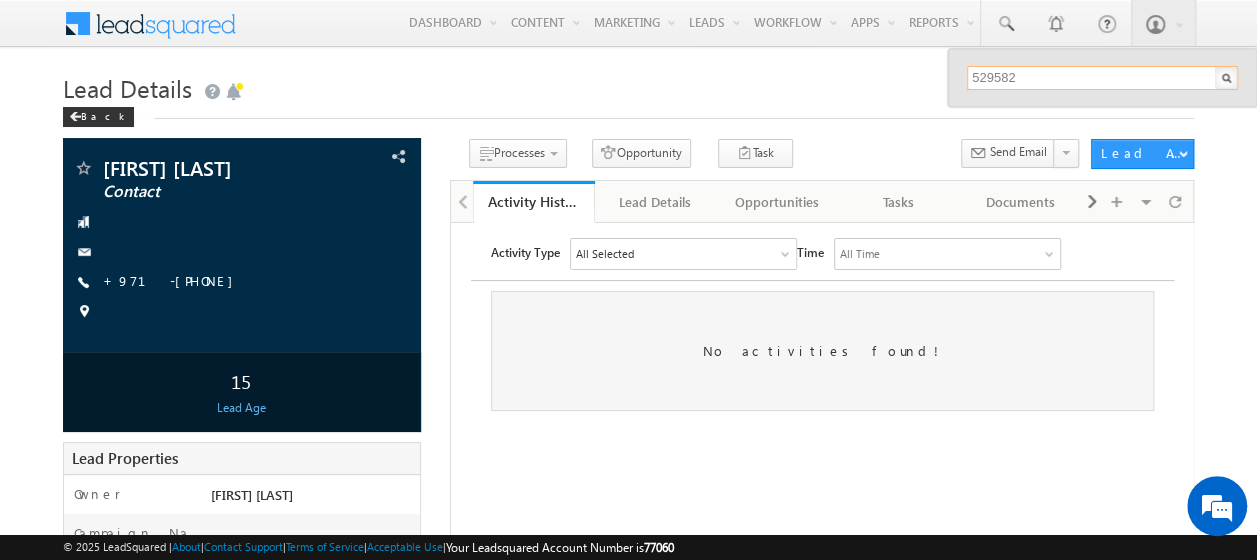 scroll, scrollTop: 0, scrollLeft: 0, axis: both 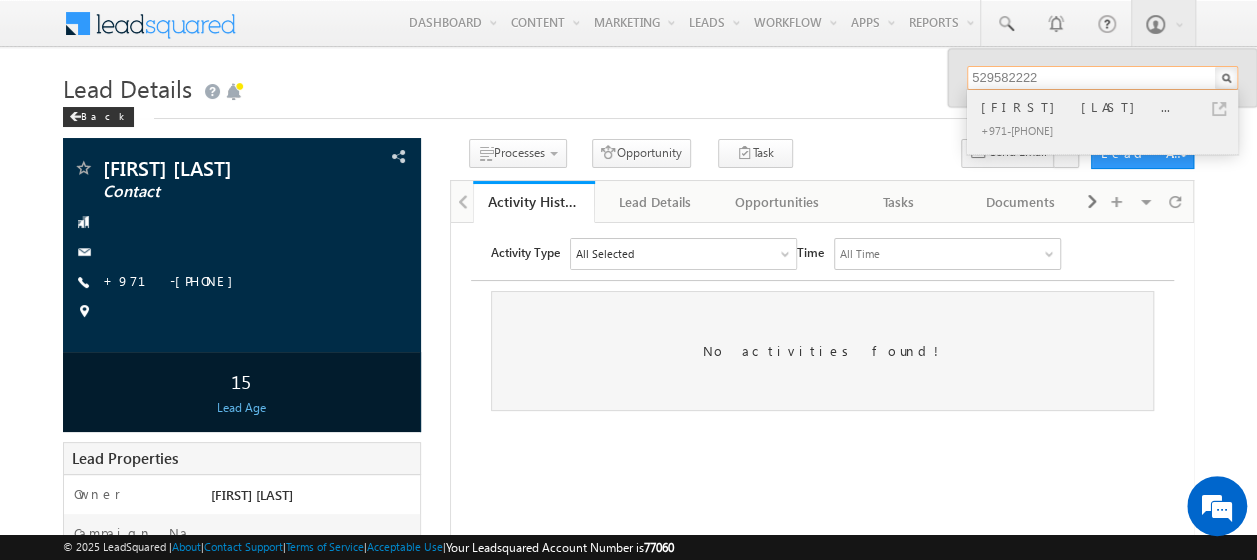 type on "529582222" 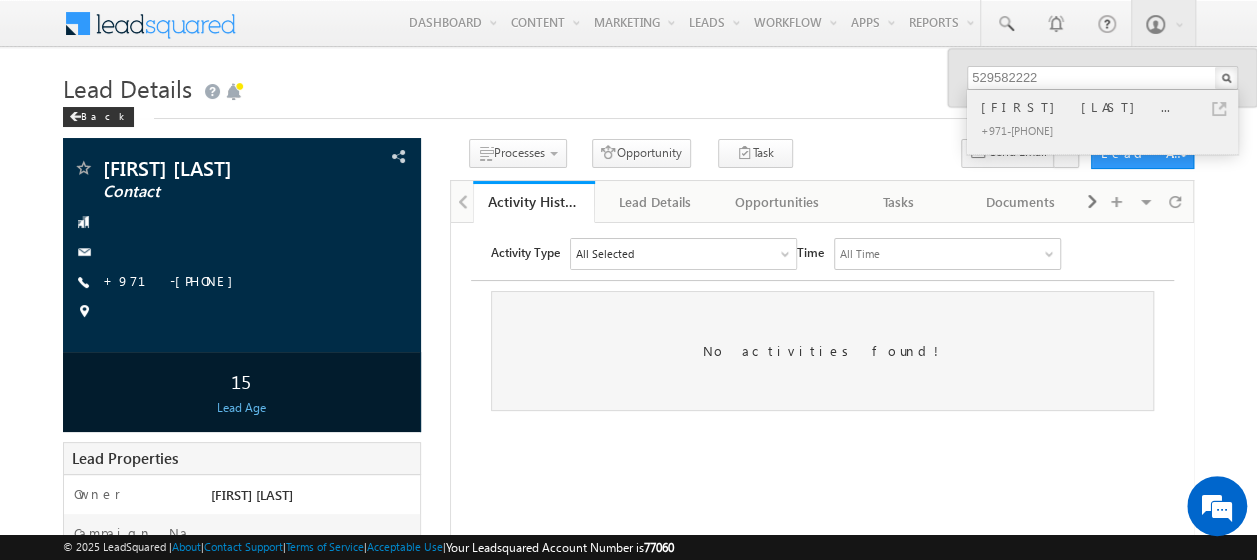 click on "BENJAMIN TARQUINN FIELDING ..." at bounding box center [1111, 107] 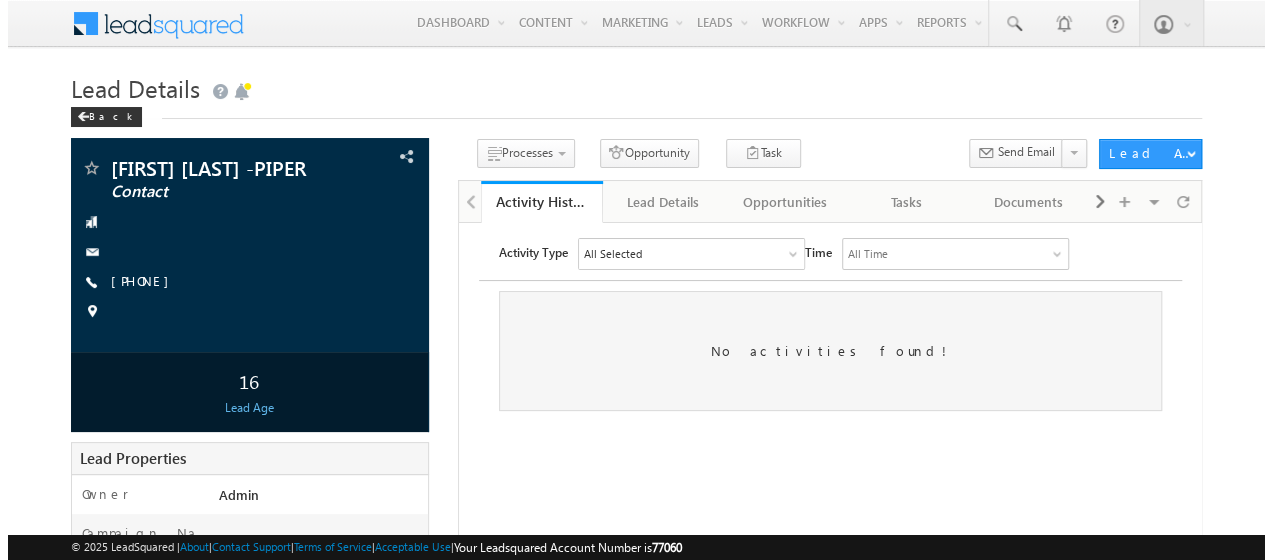 scroll, scrollTop: 0, scrollLeft: 0, axis: both 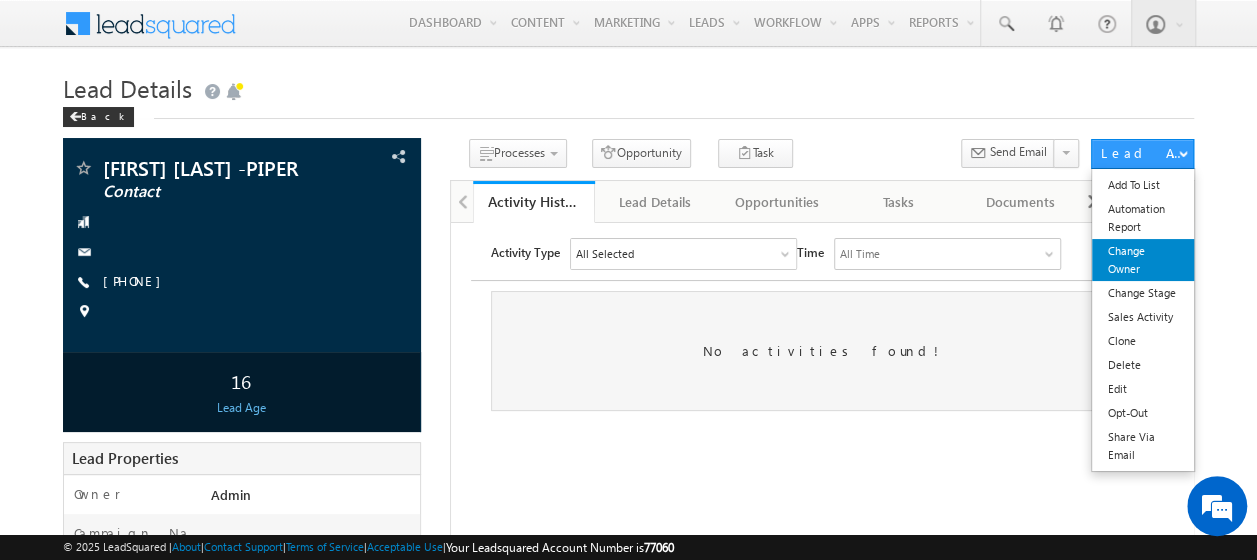click on "Change Owner" at bounding box center (1143, 260) 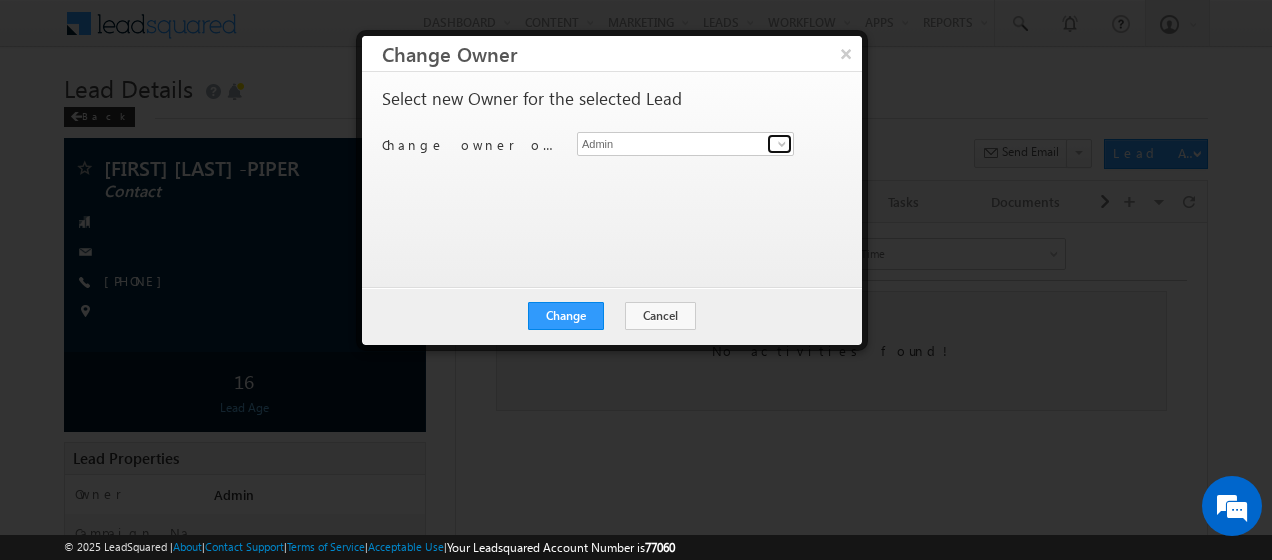 click at bounding box center [782, 144] 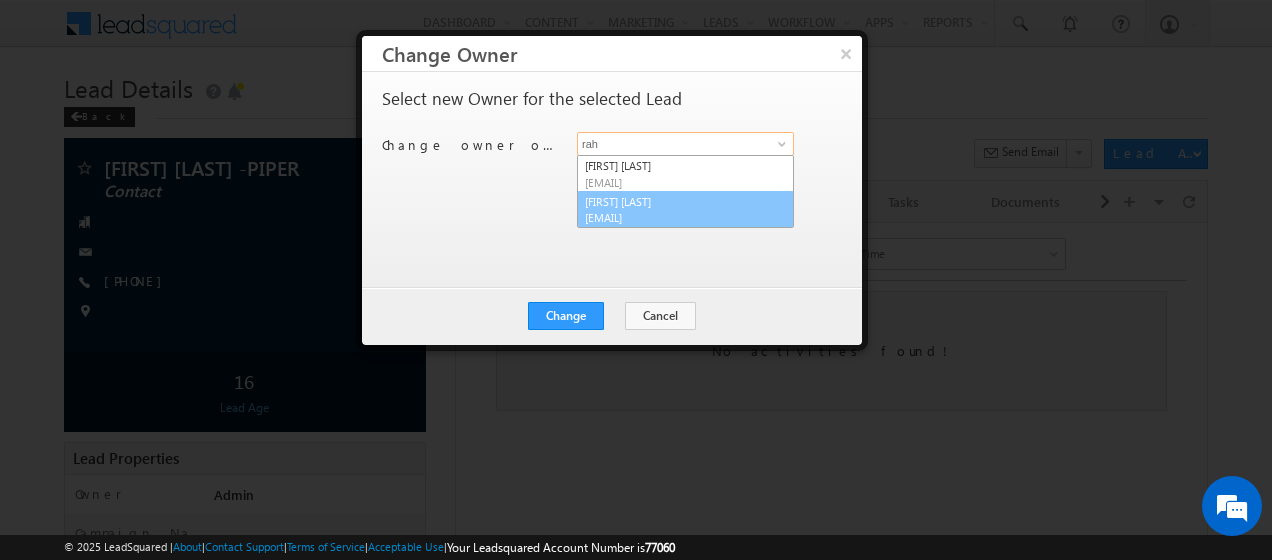 click on "[FIRST] [LAST]   [EMAIL]" at bounding box center (685, 210) 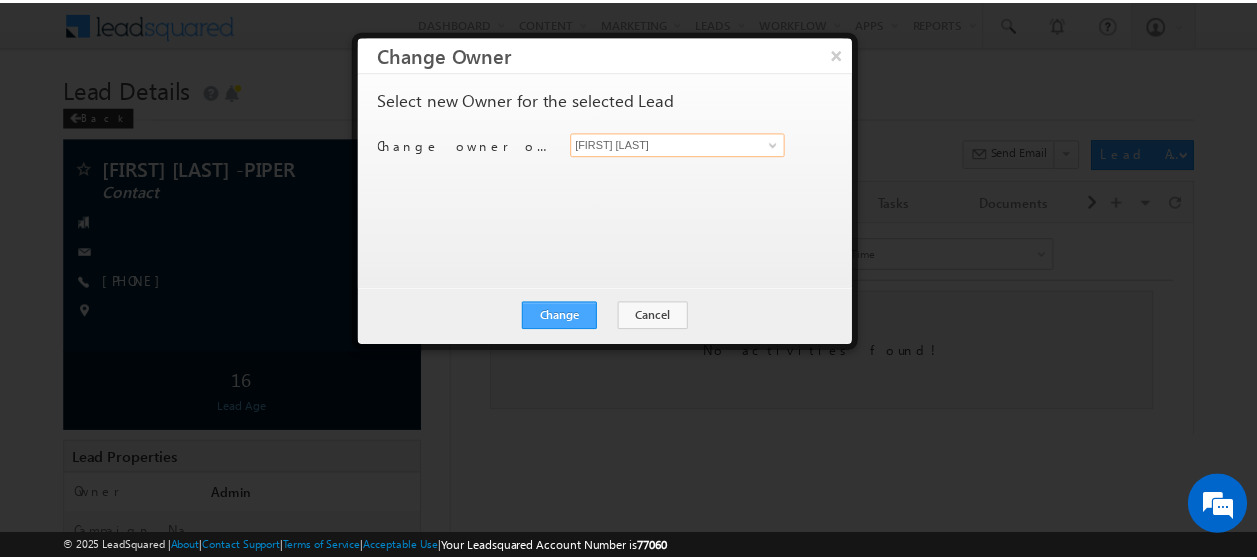scroll, scrollTop: 0, scrollLeft: 0, axis: both 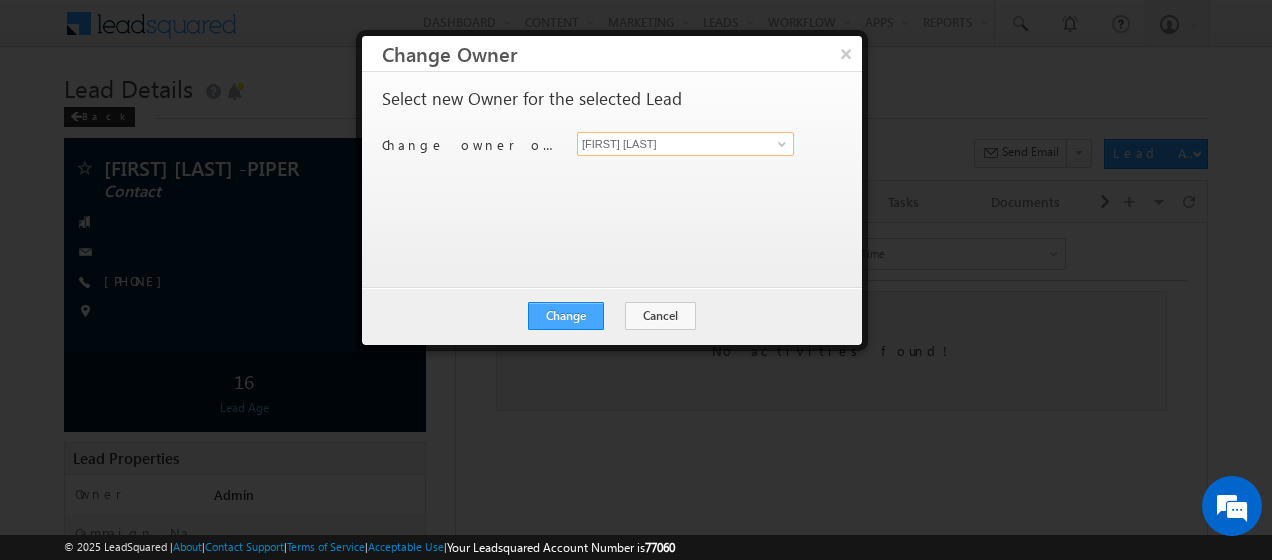 type on "[FIRST] [LAST]" 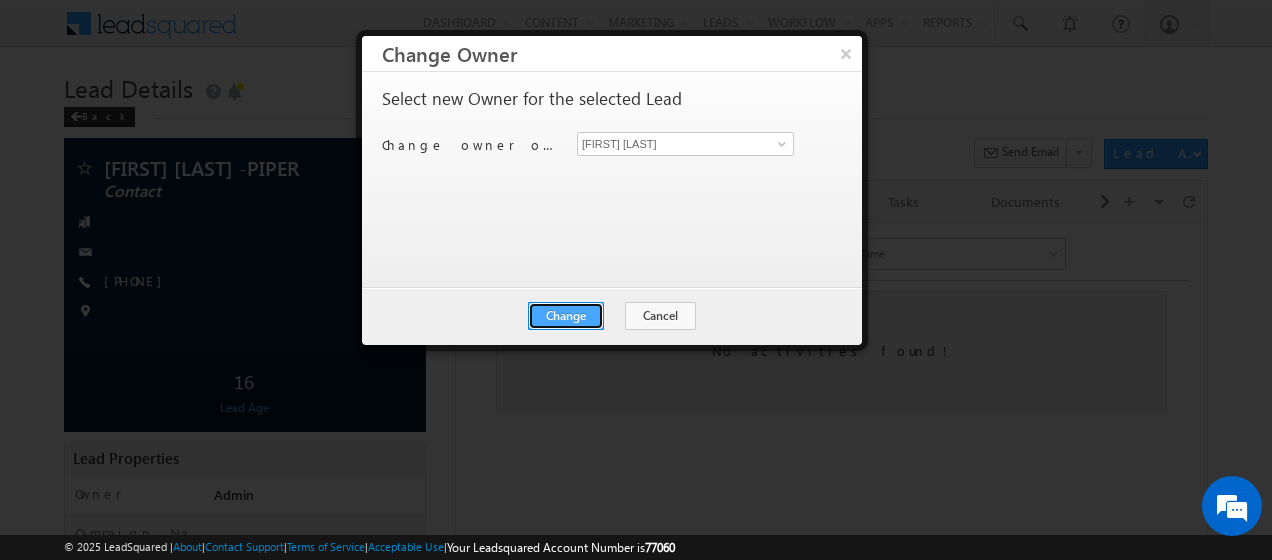 click on "Change" at bounding box center [566, 316] 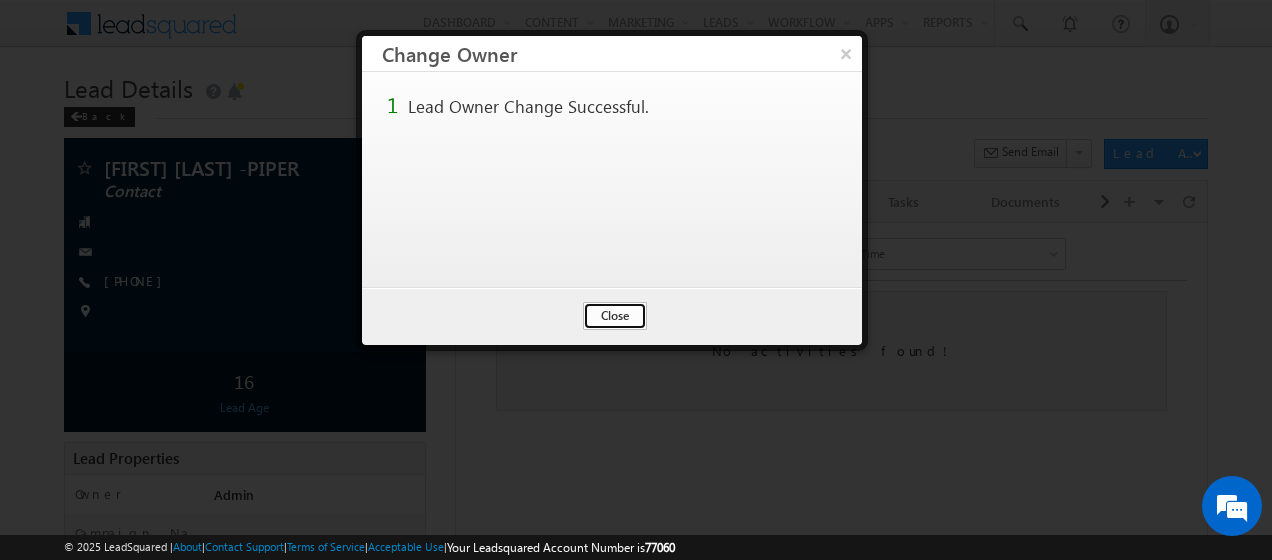 click on "Close" at bounding box center [615, 316] 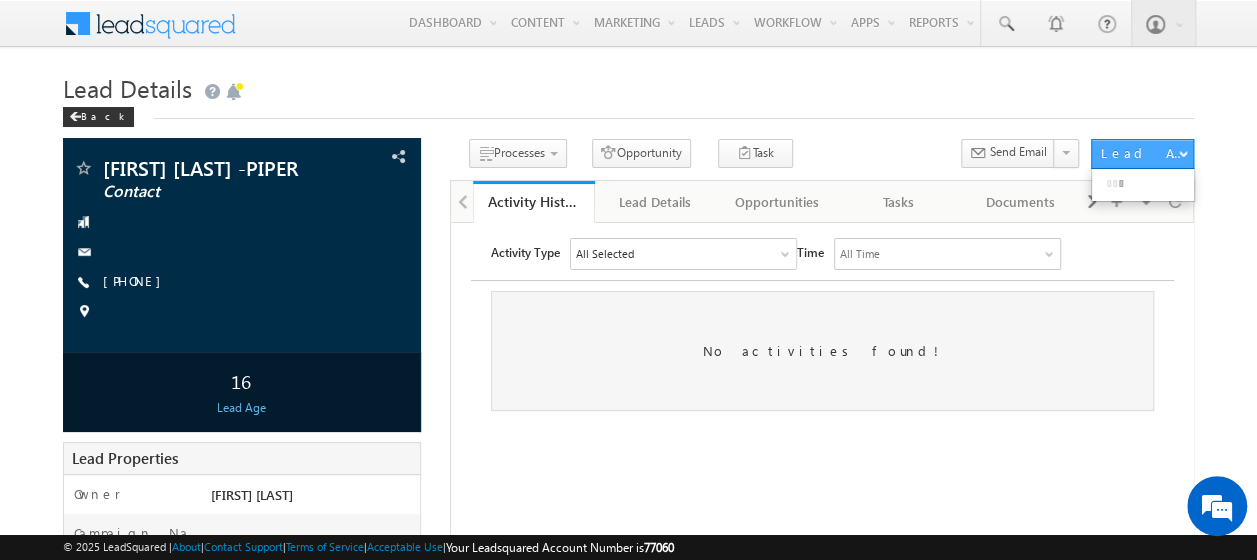 scroll, scrollTop: 0, scrollLeft: 0, axis: both 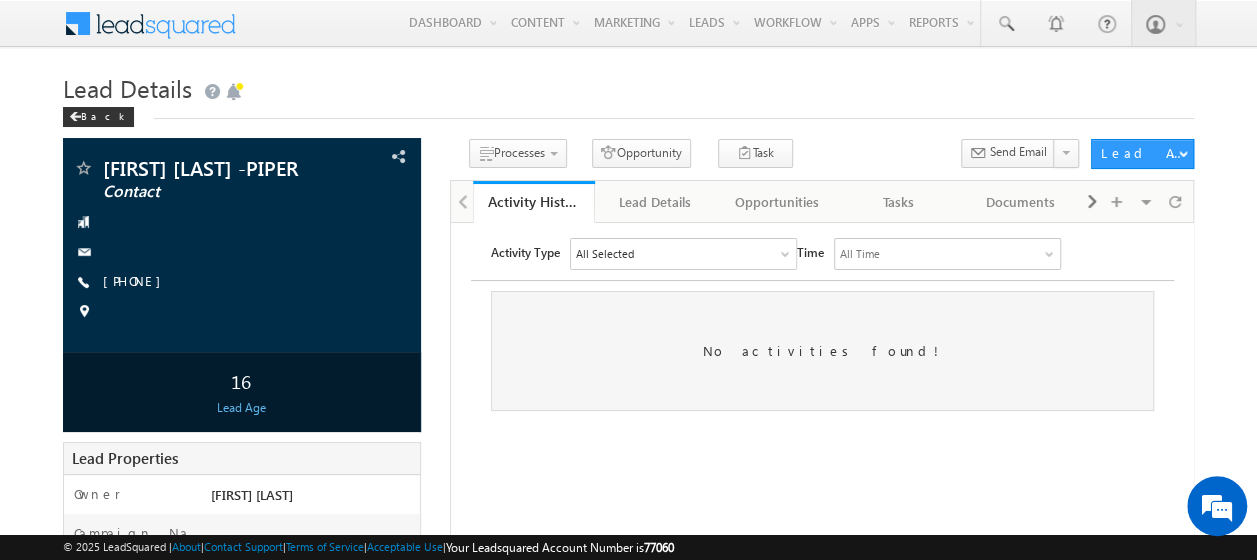 click on "Lead Details    Back" at bounding box center [628, 103] 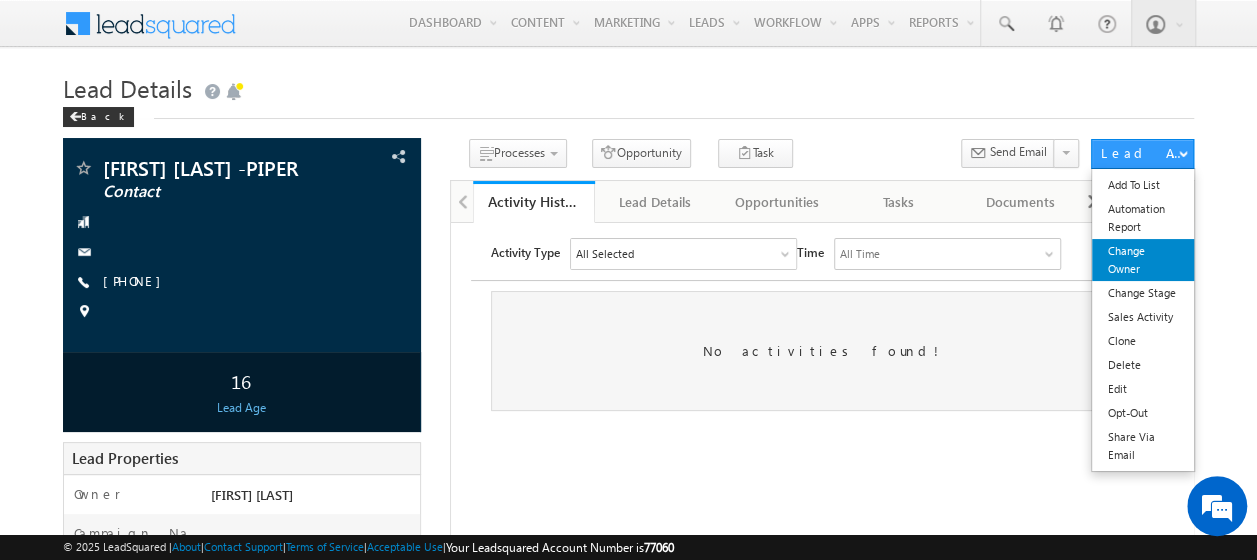 click on "Change Owner" at bounding box center (1143, 260) 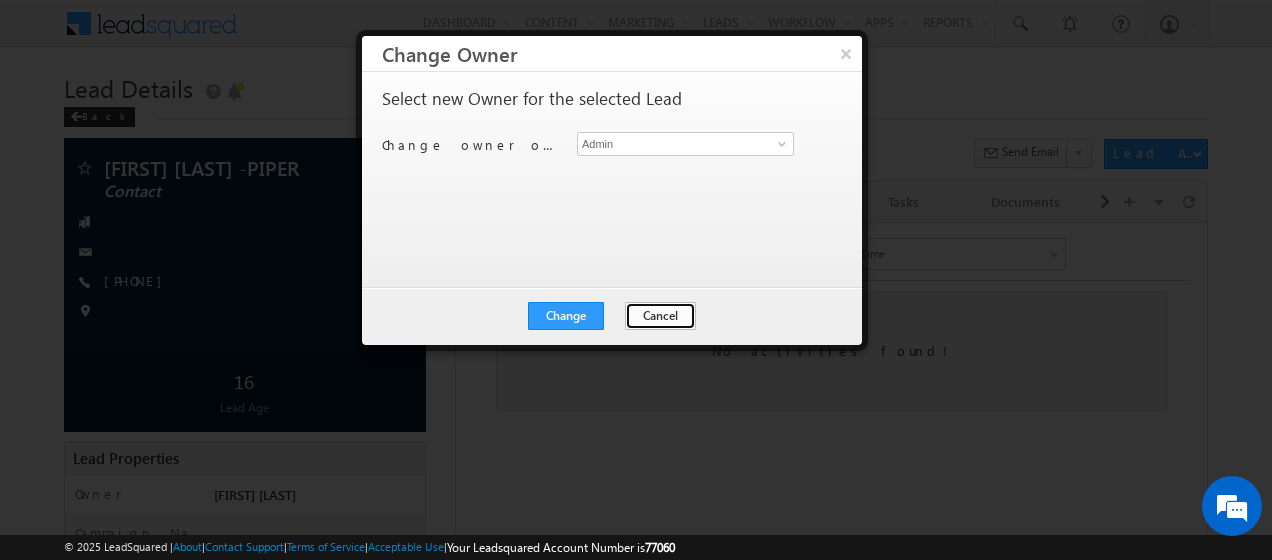 click on "Cancel" at bounding box center (660, 316) 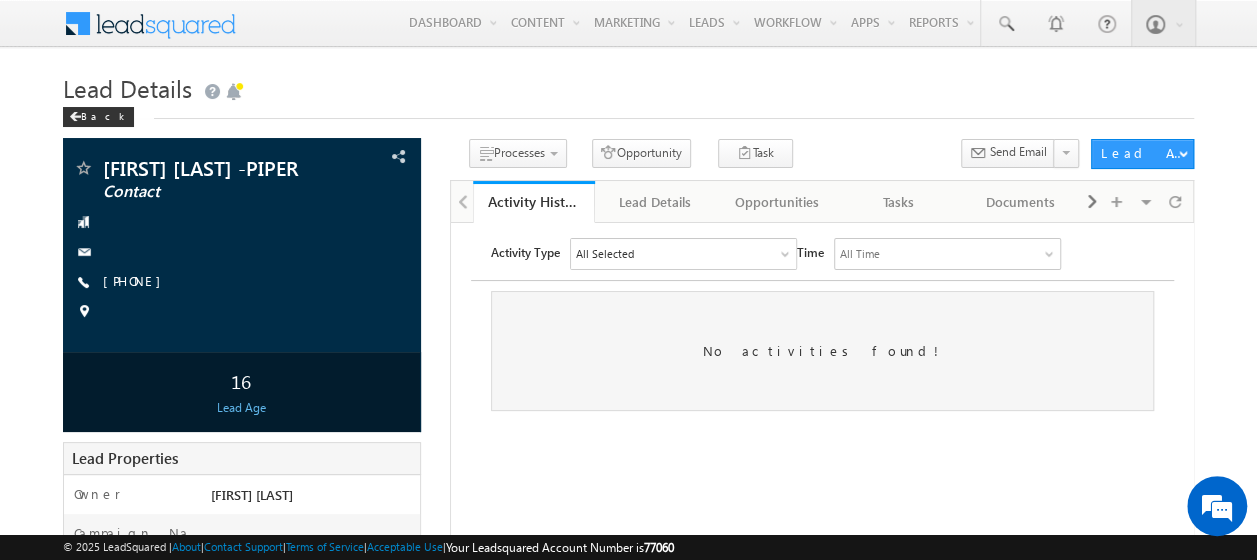scroll, scrollTop: 0, scrollLeft: 0, axis: both 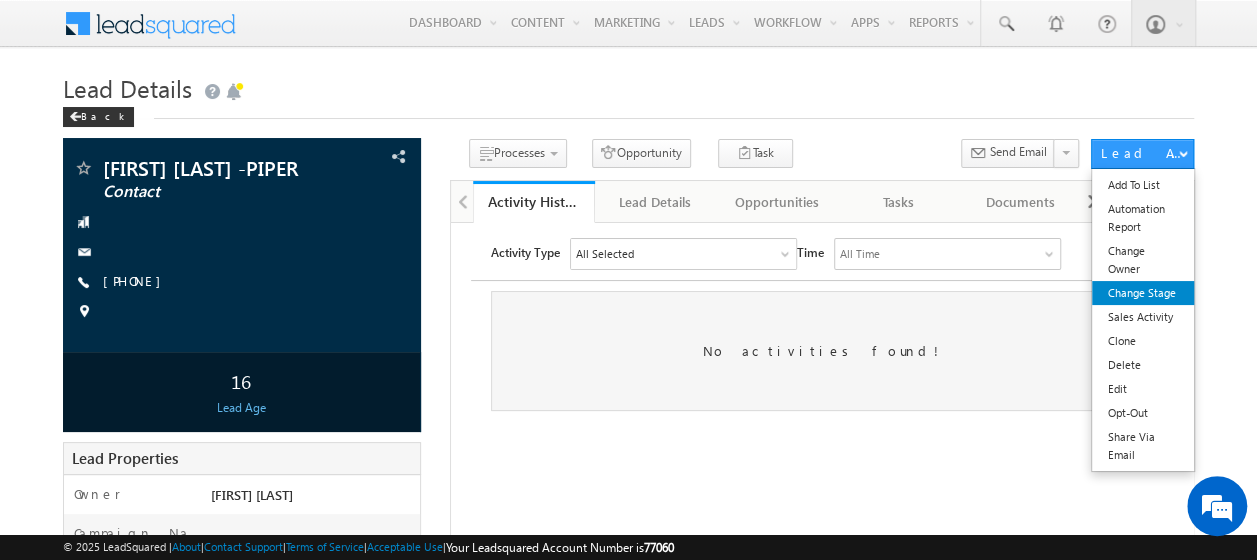 click on "Change Stage" at bounding box center (1143, 293) 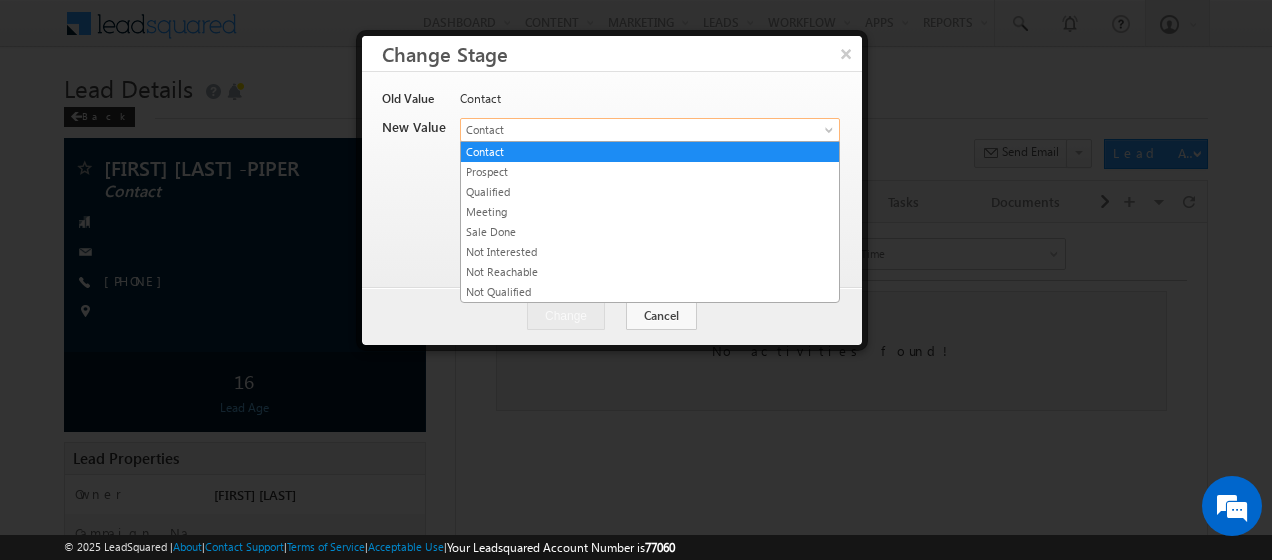 click at bounding box center [831, 134] 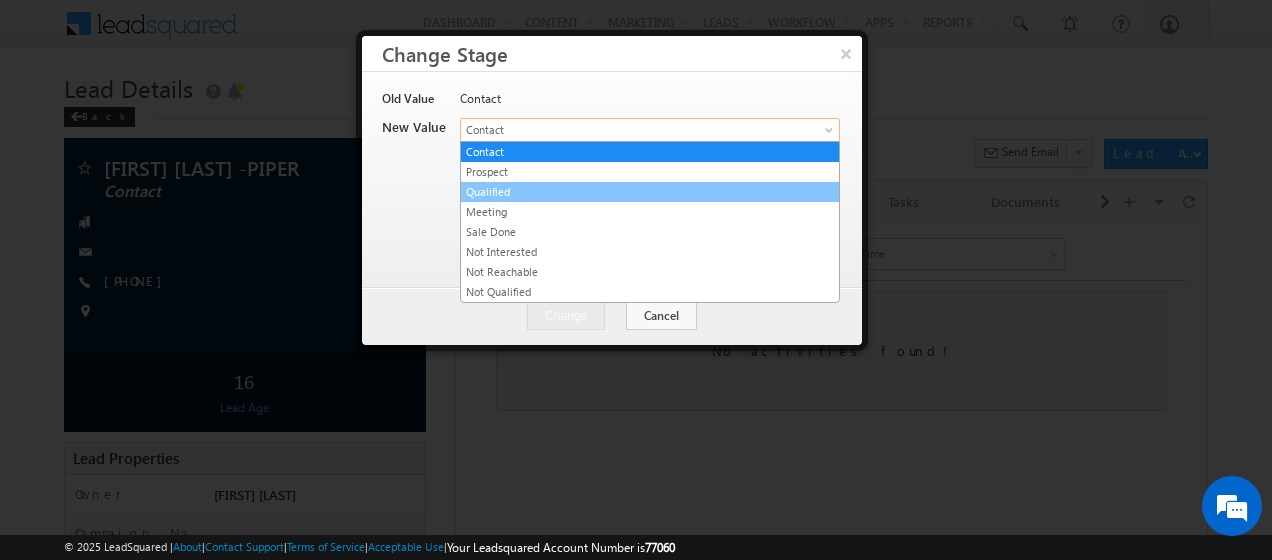 click on "Qualified" at bounding box center [650, 192] 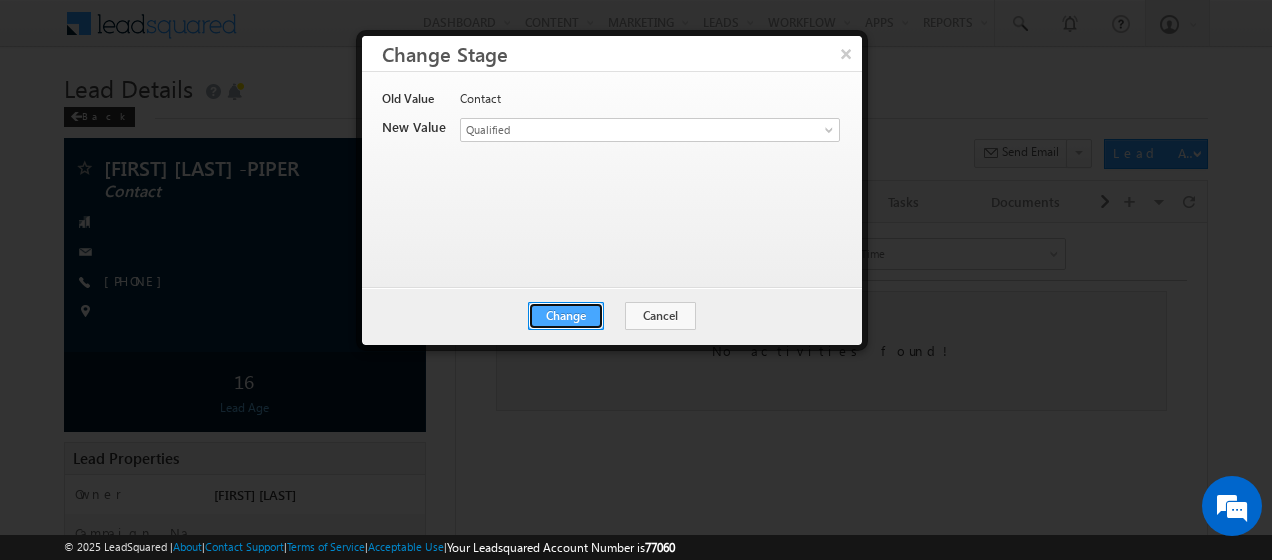 click on "Change" at bounding box center (566, 316) 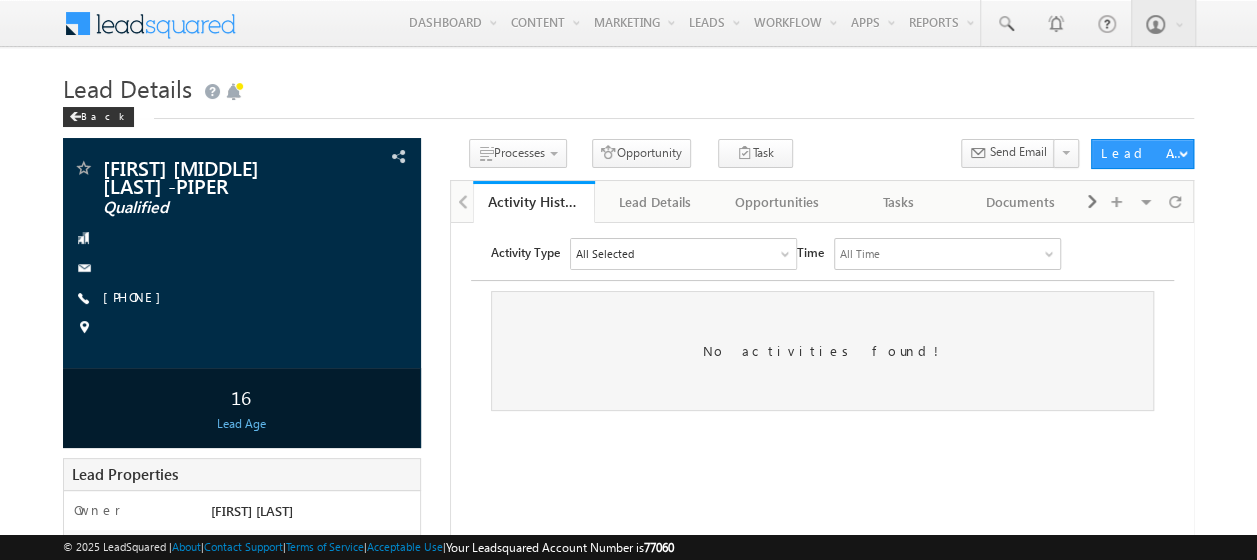 scroll, scrollTop: 0, scrollLeft: 0, axis: both 